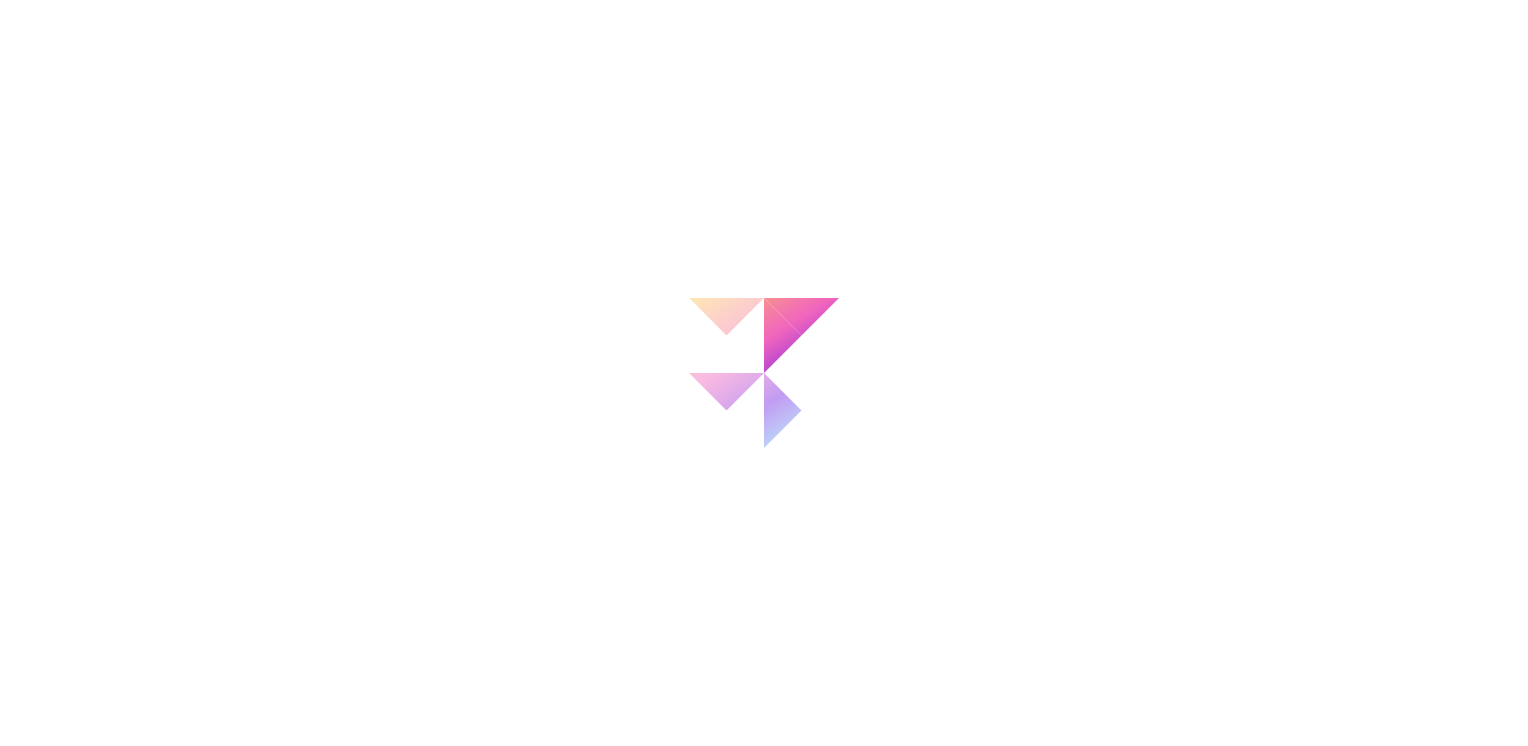 scroll, scrollTop: 0, scrollLeft: 0, axis: both 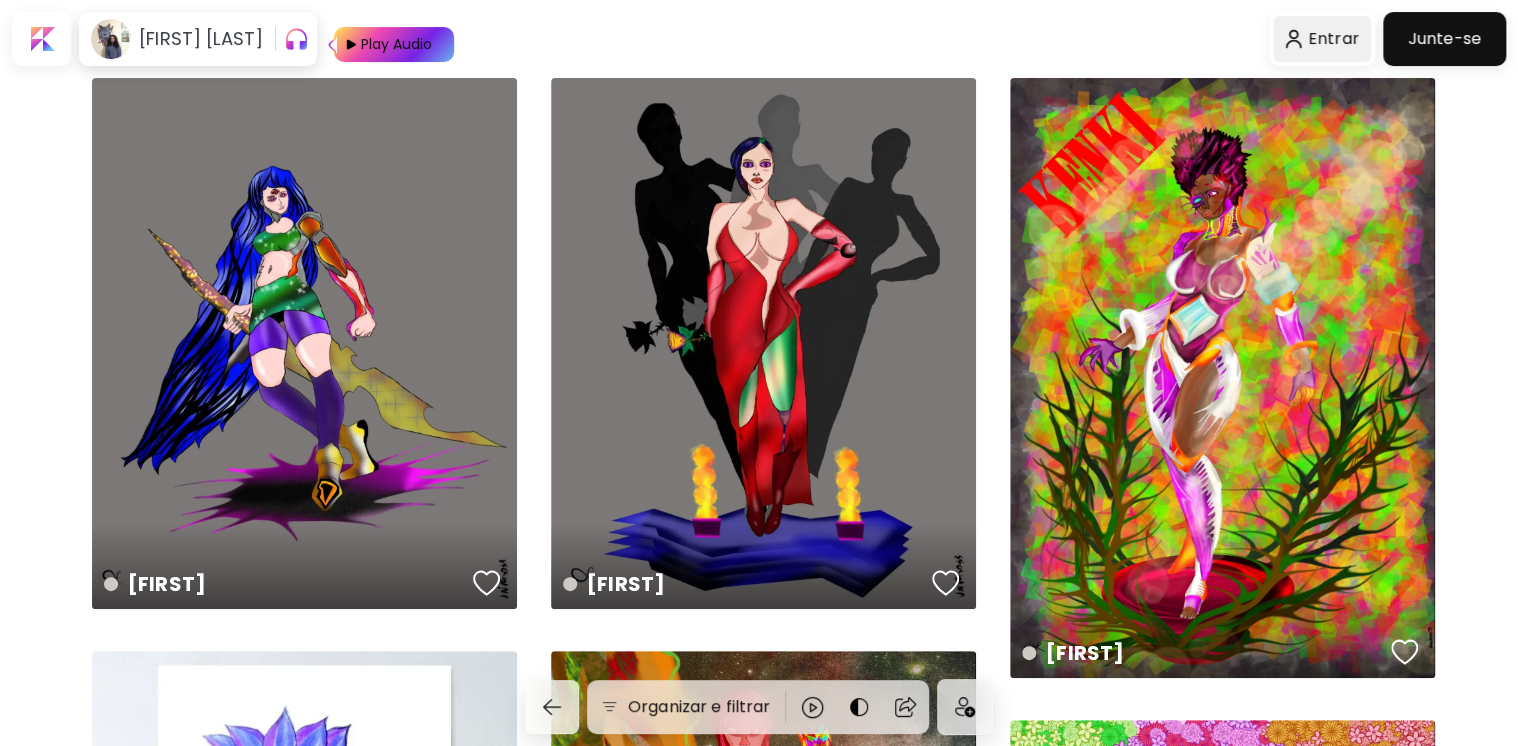 click at bounding box center [1322, 39] 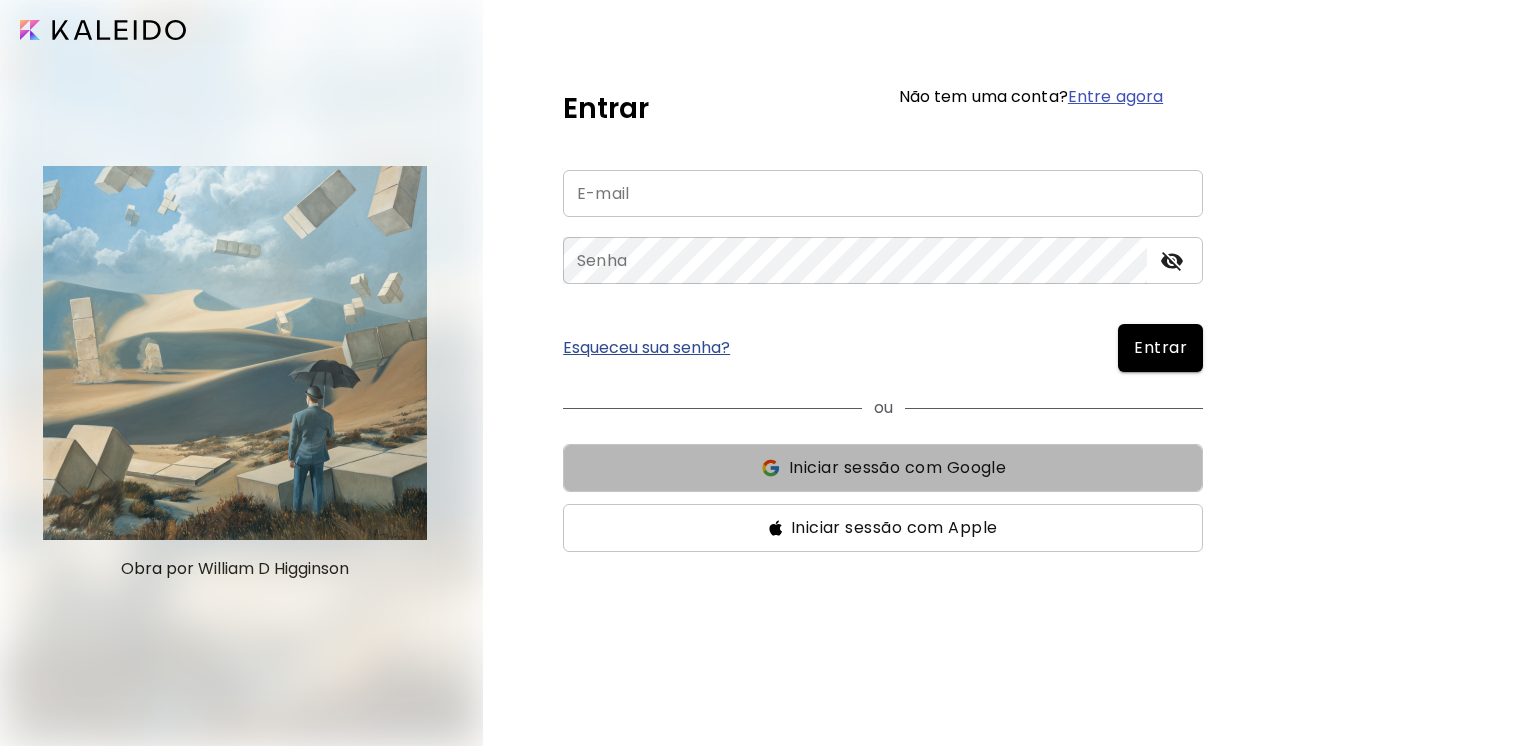 click on "Iniciar sessão com Google" at bounding box center (883, 468) 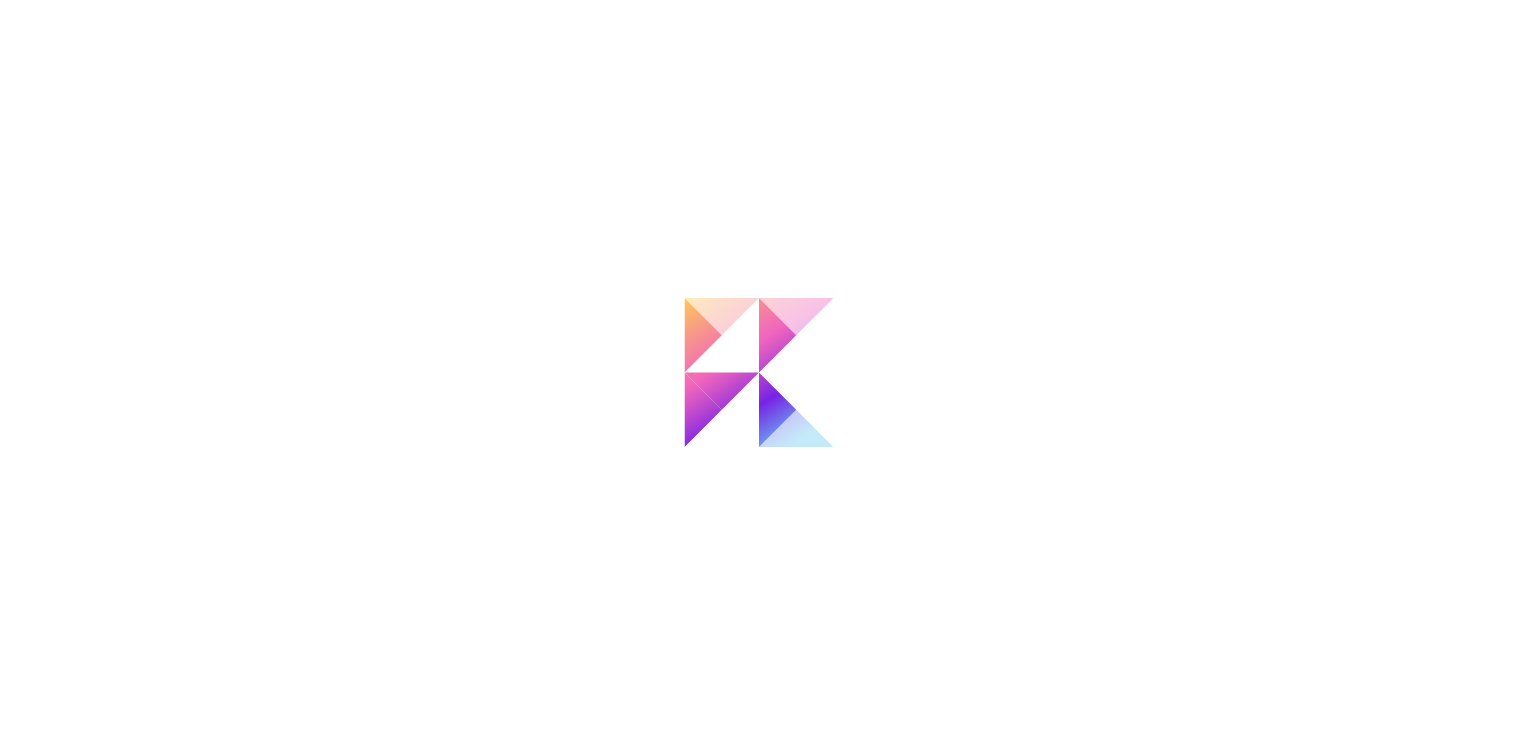 scroll, scrollTop: 0, scrollLeft: 0, axis: both 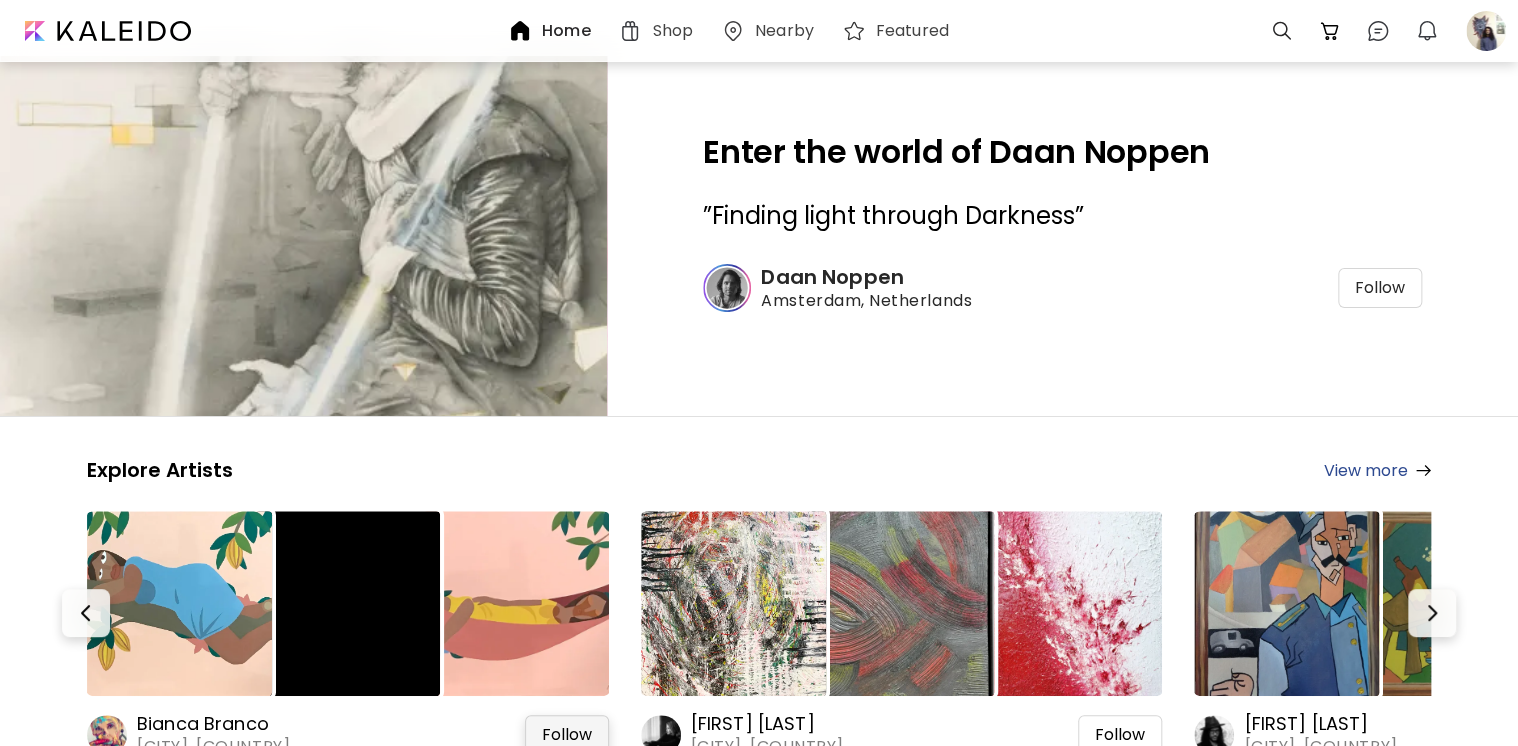 click on "Follow" at bounding box center [567, 735] 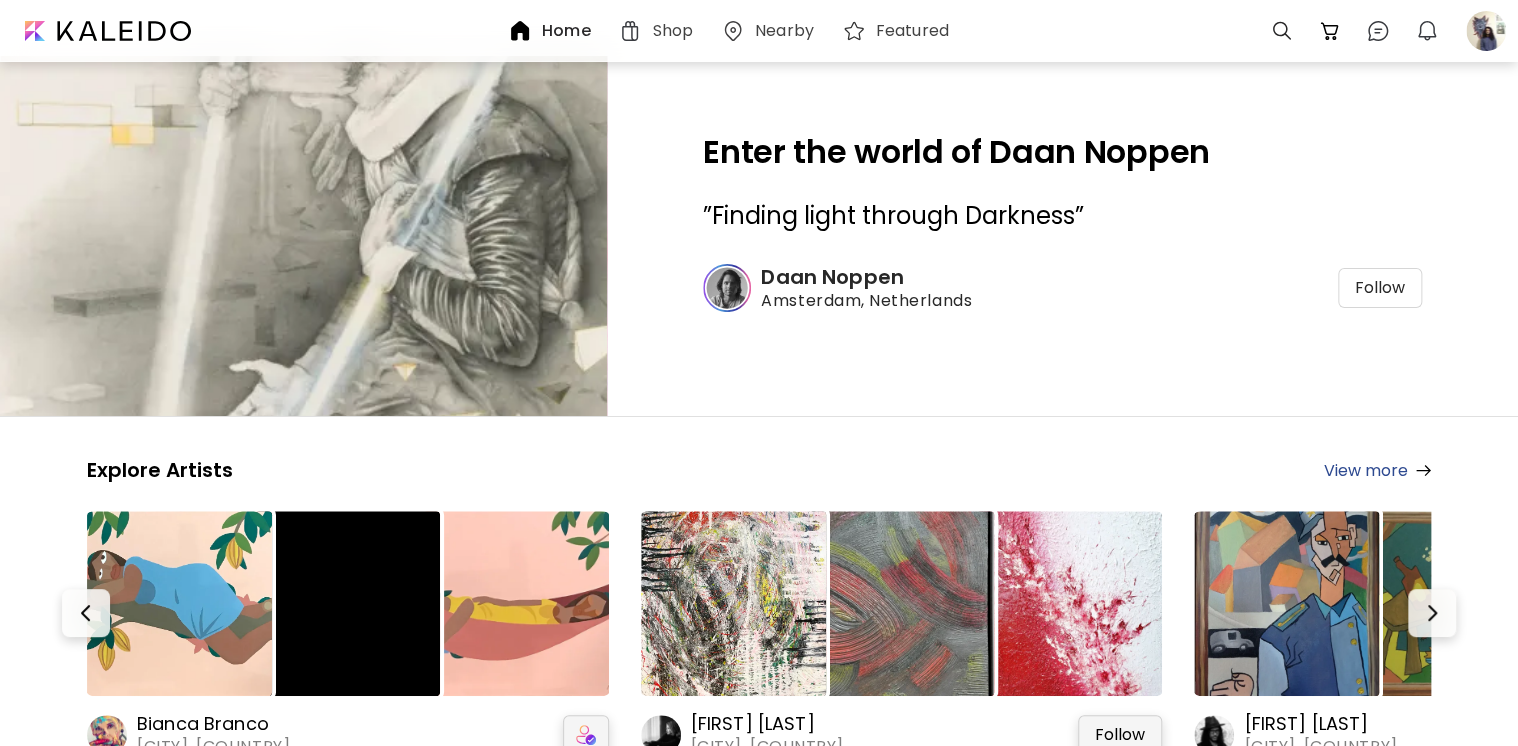 click on "Follow" at bounding box center (1120, 735) 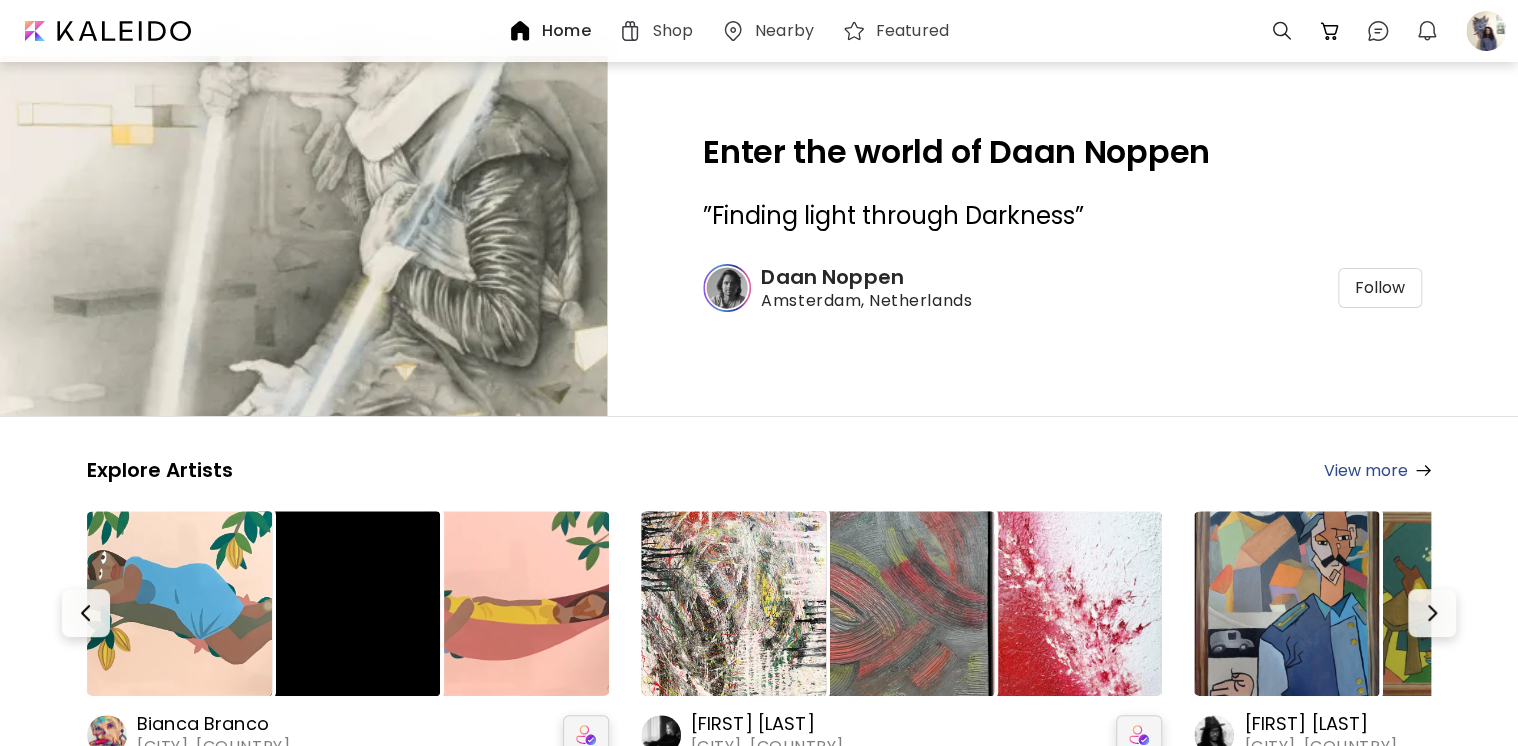 scroll, scrollTop: 652, scrollLeft: 0, axis: vertical 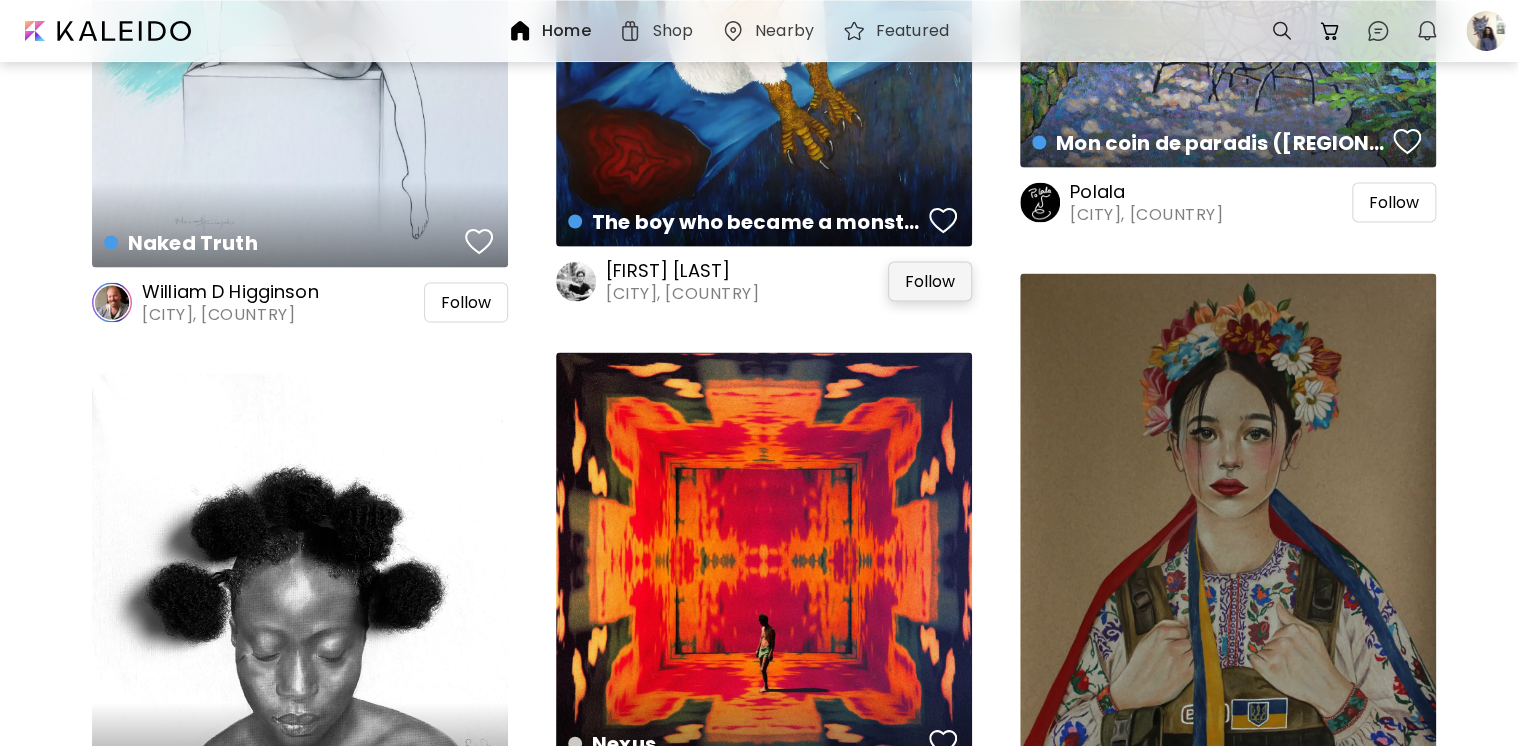 click on "Follow" at bounding box center [930, 282] 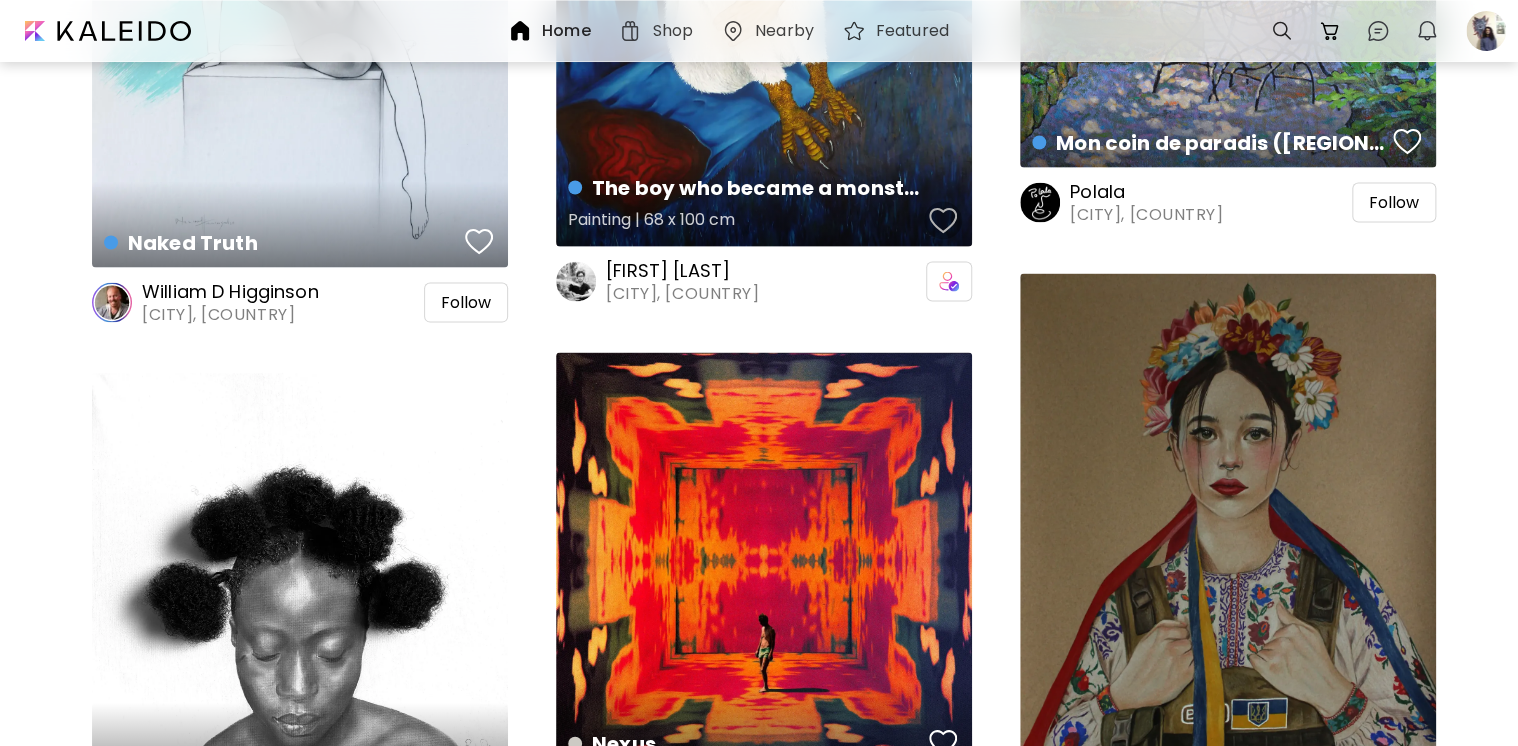 click at bounding box center (943, 221) 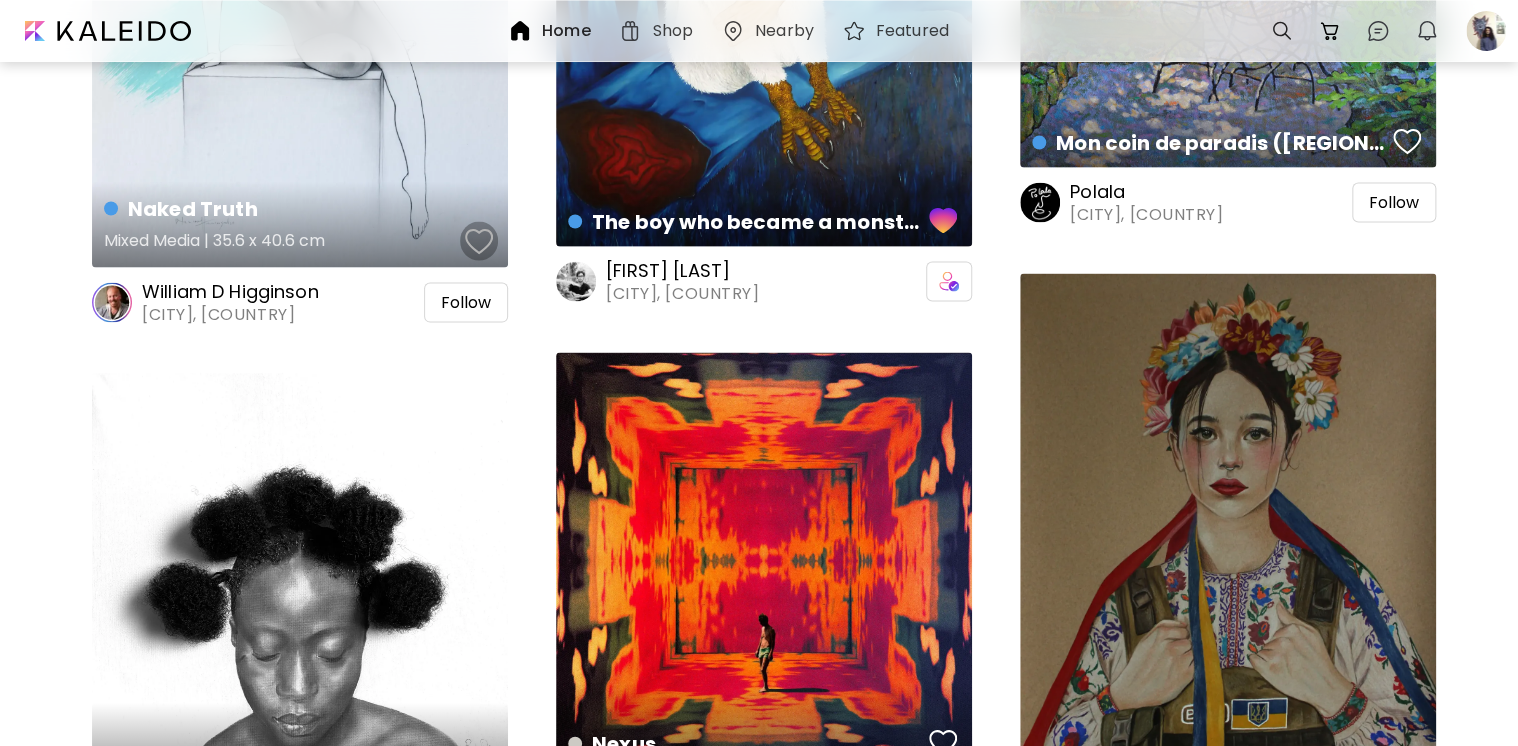 click at bounding box center (479, 242) 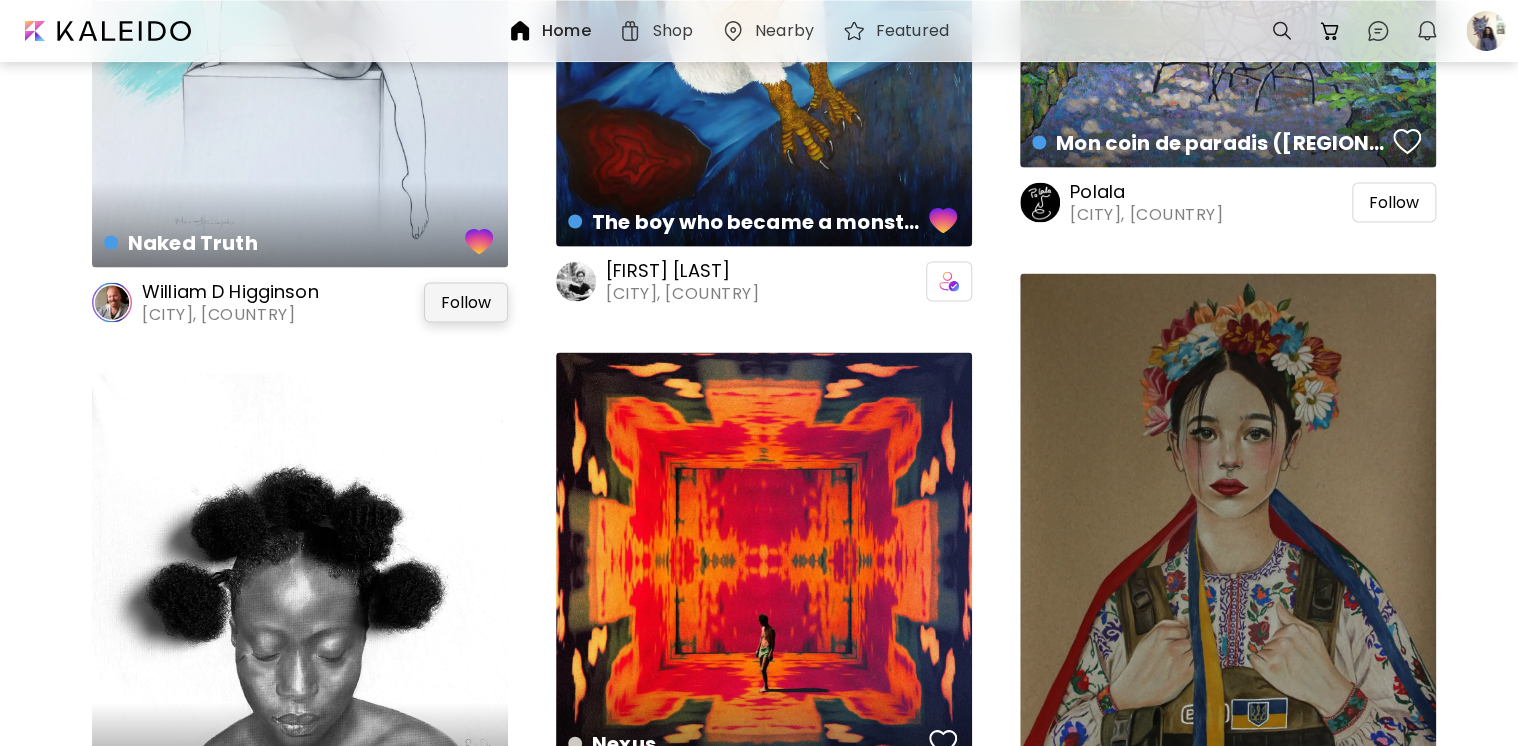 click on "Follow" at bounding box center [466, 303] 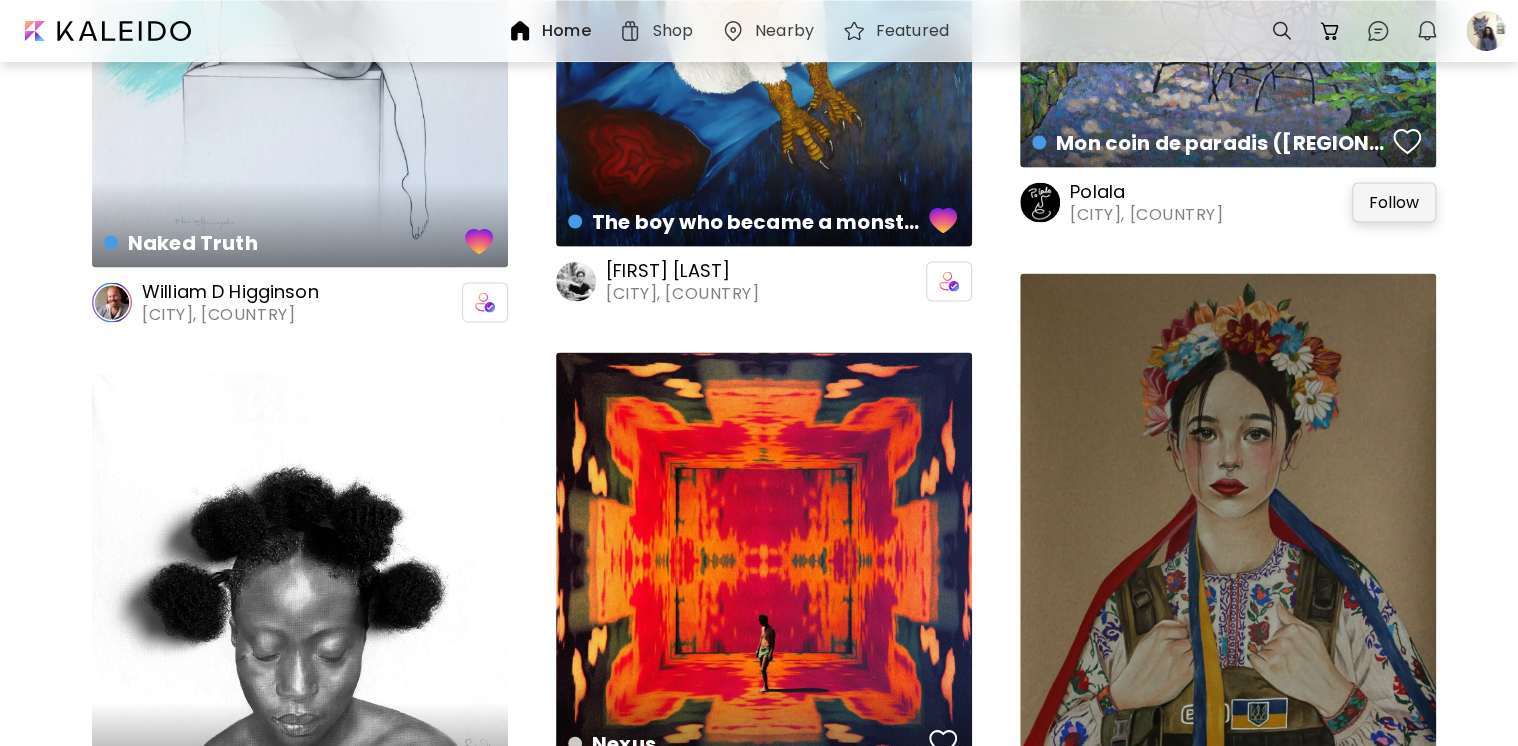 click on "Follow" at bounding box center [1394, 203] 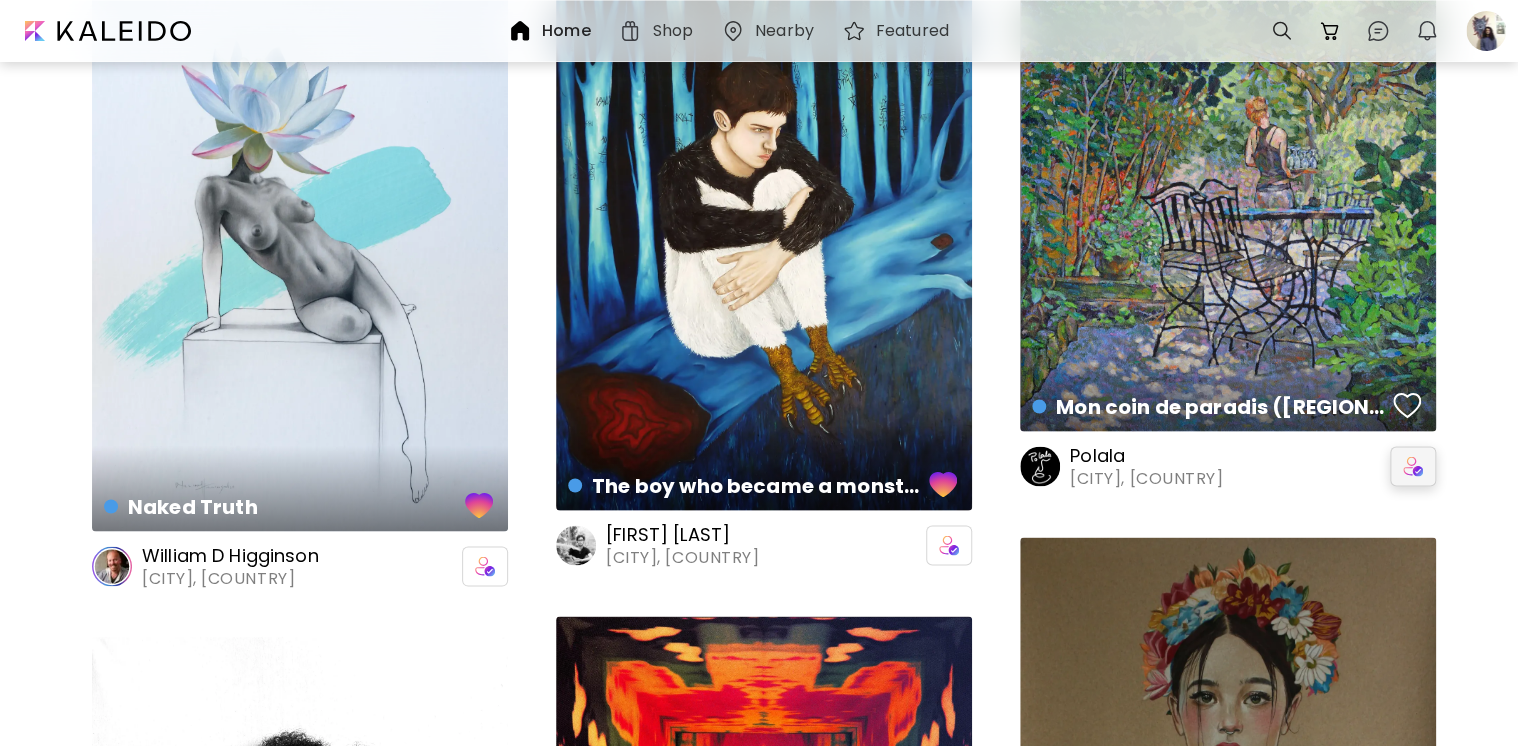 scroll, scrollTop: 1625, scrollLeft: 0, axis: vertical 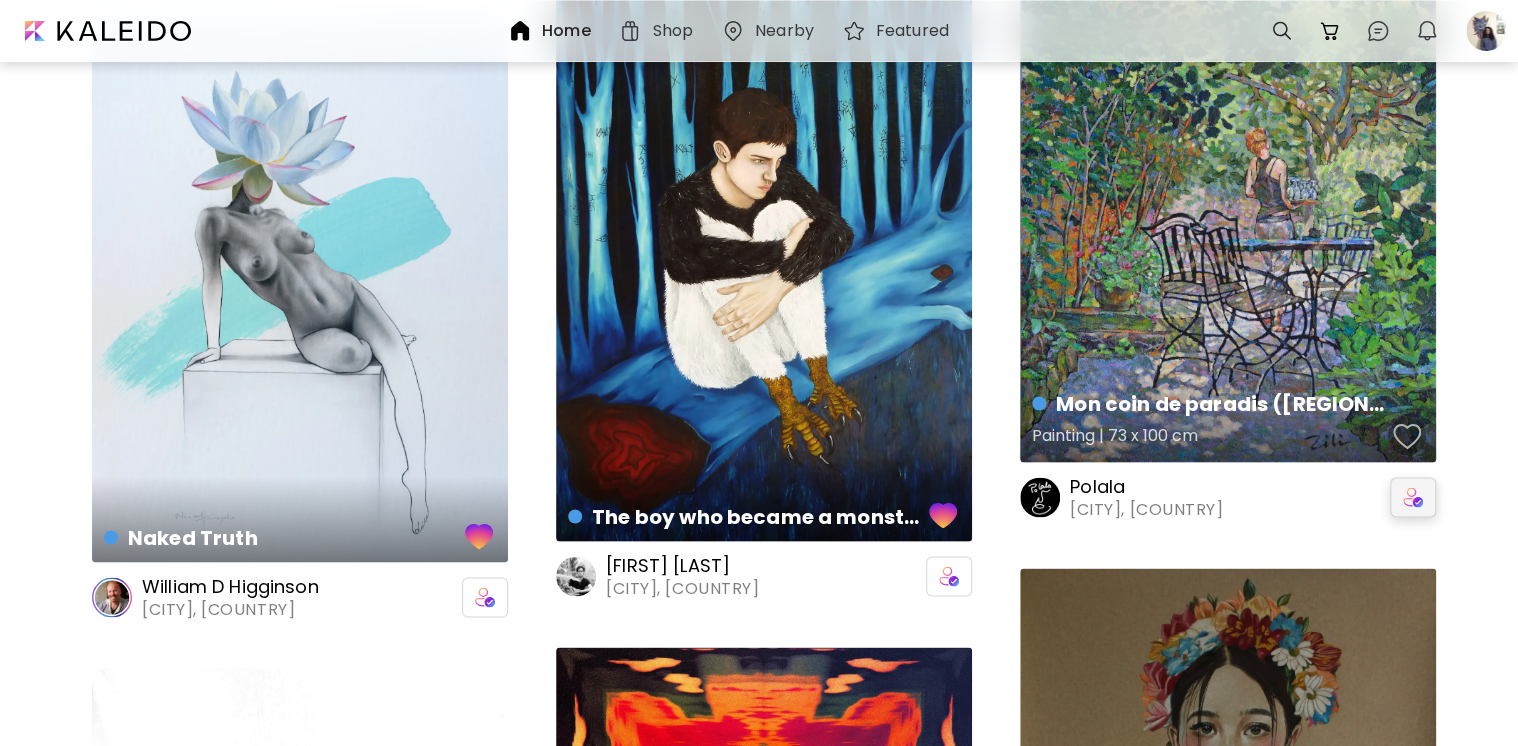 click at bounding box center (1407, 436) 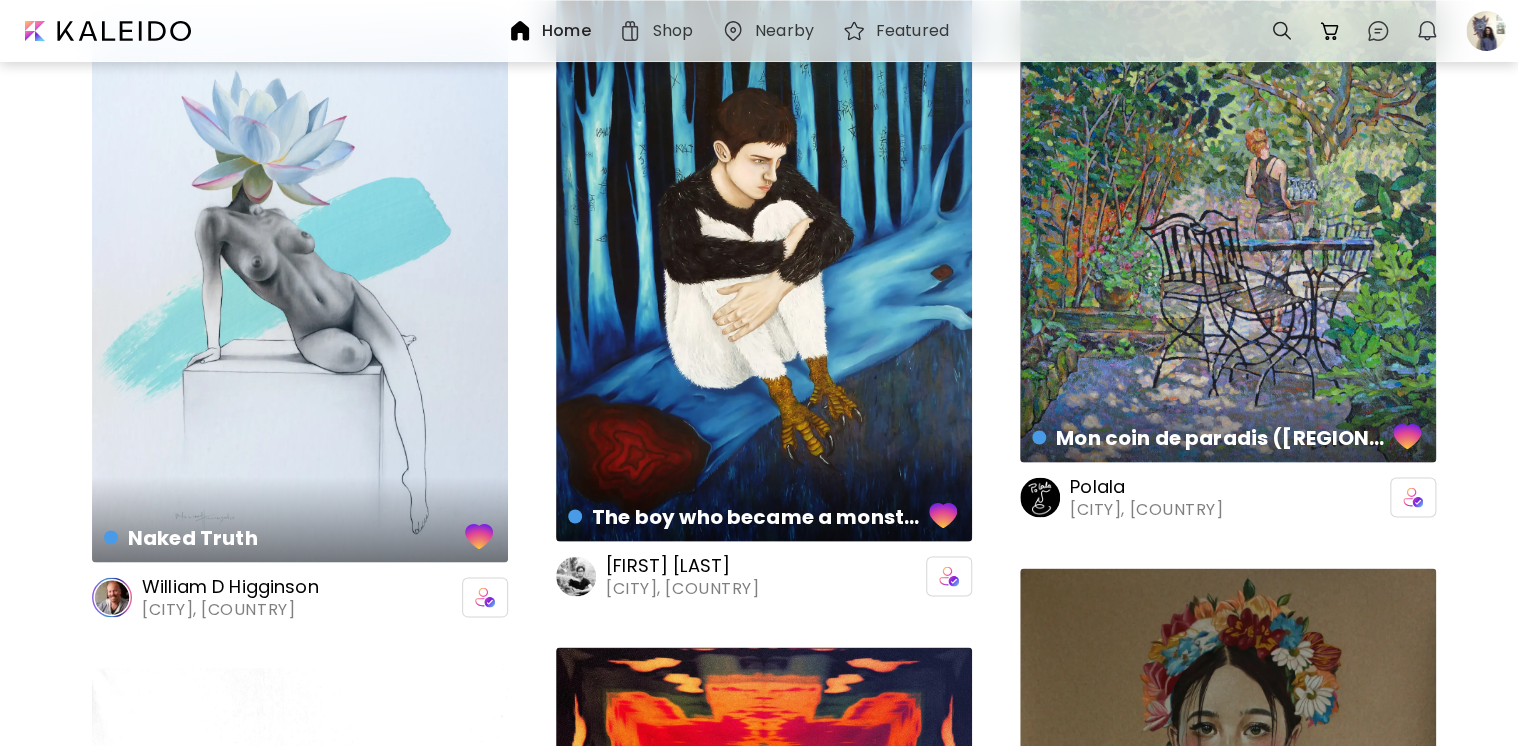 scroll, scrollTop: 2278, scrollLeft: 0, axis: vertical 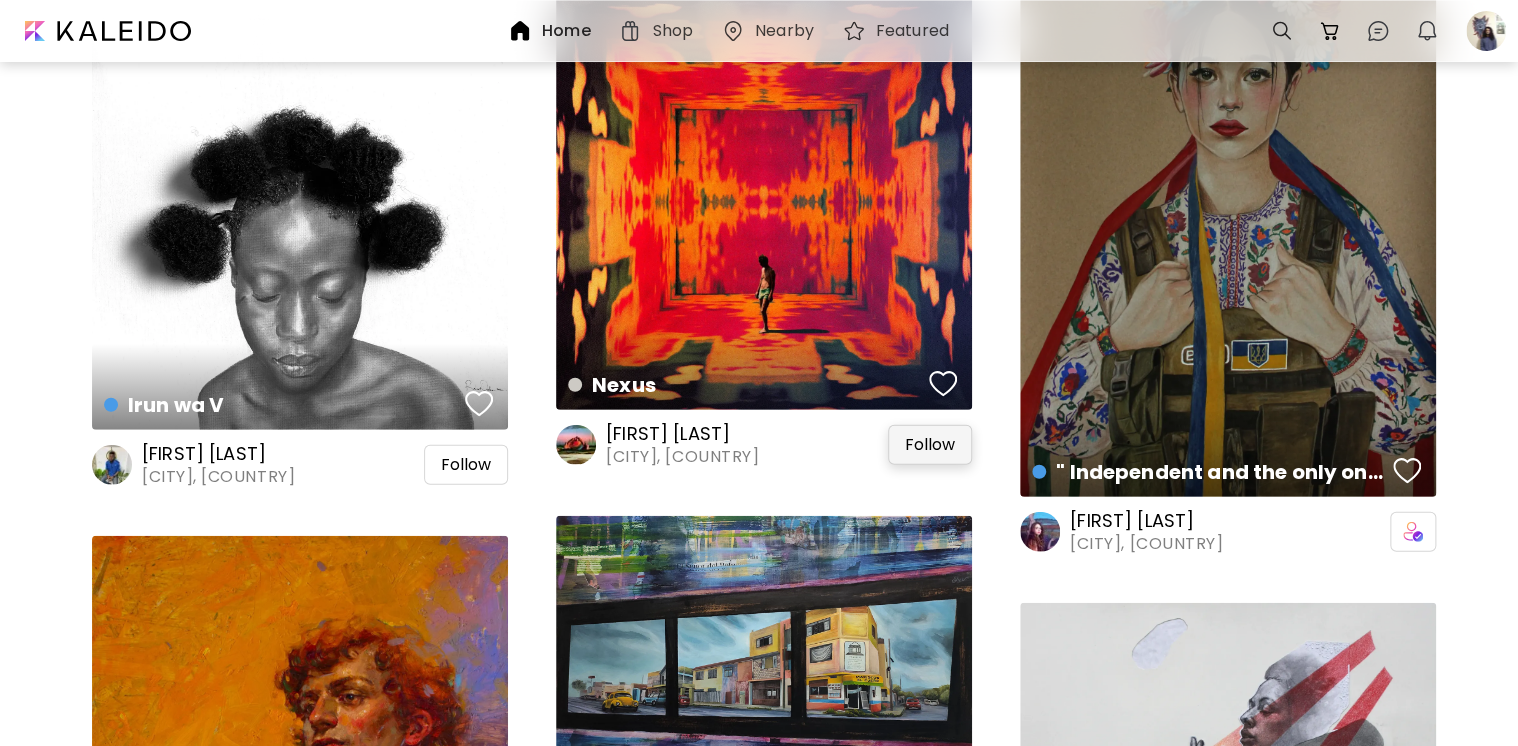 click on "Follow" at bounding box center [930, 445] 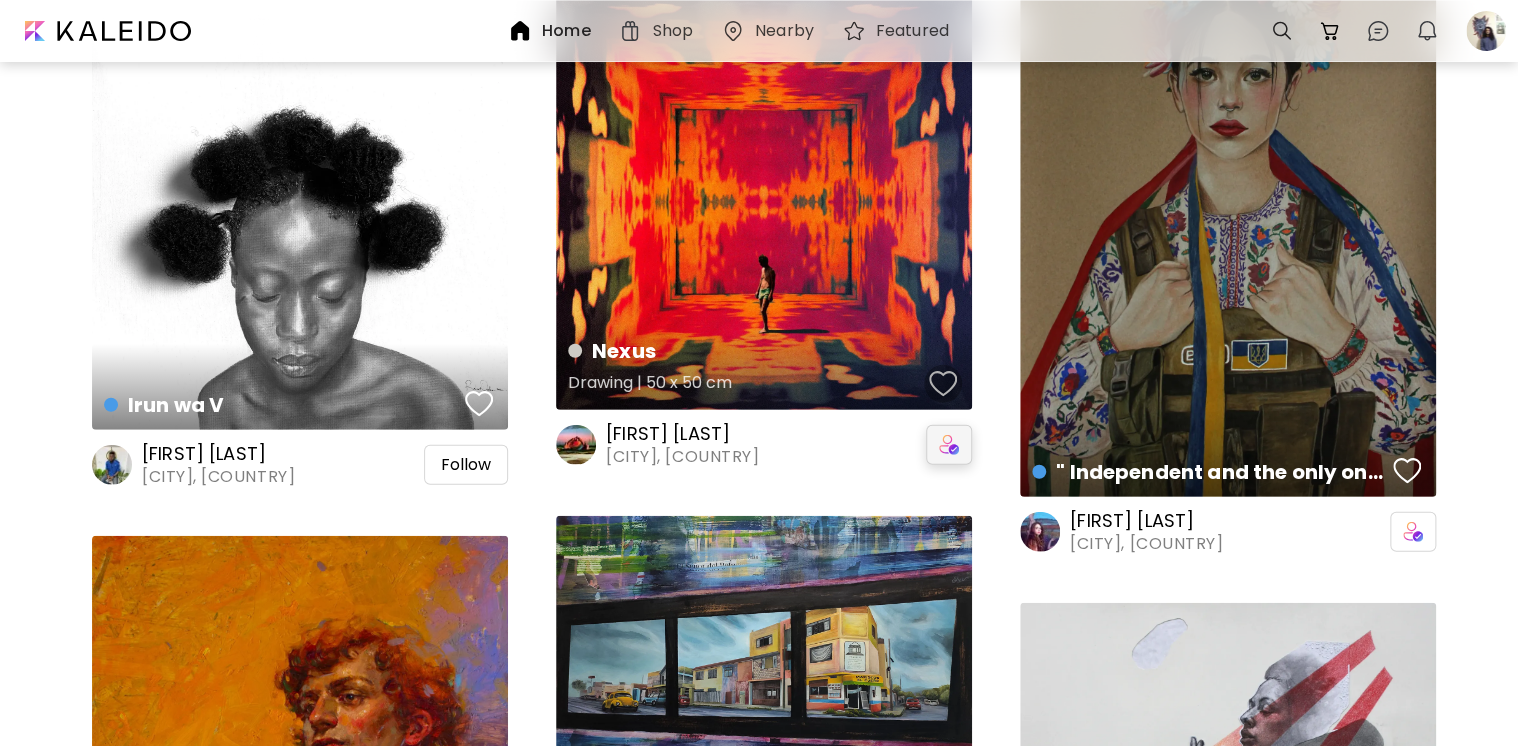 click at bounding box center (943, 384) 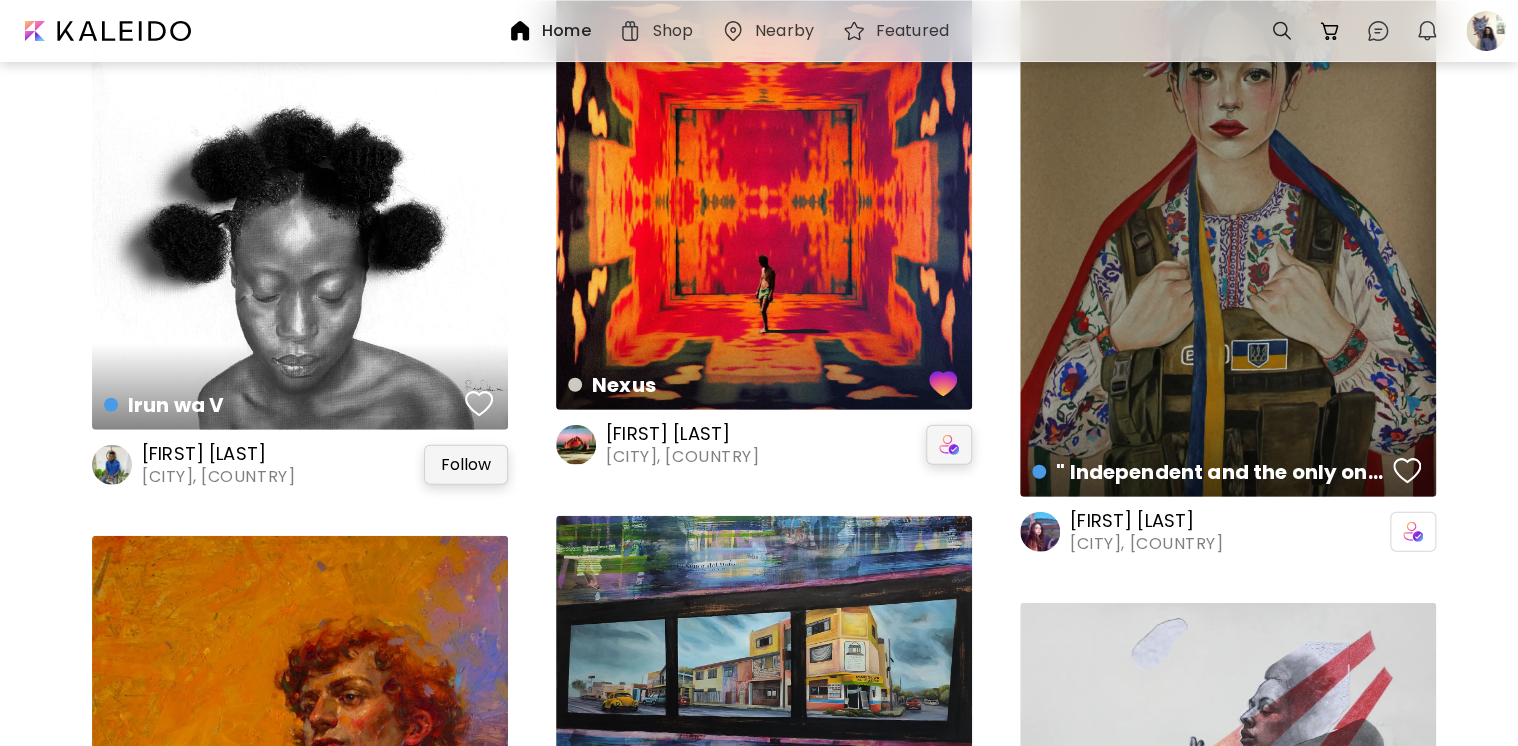 click on "Follow" at bounding box center (466, 465) 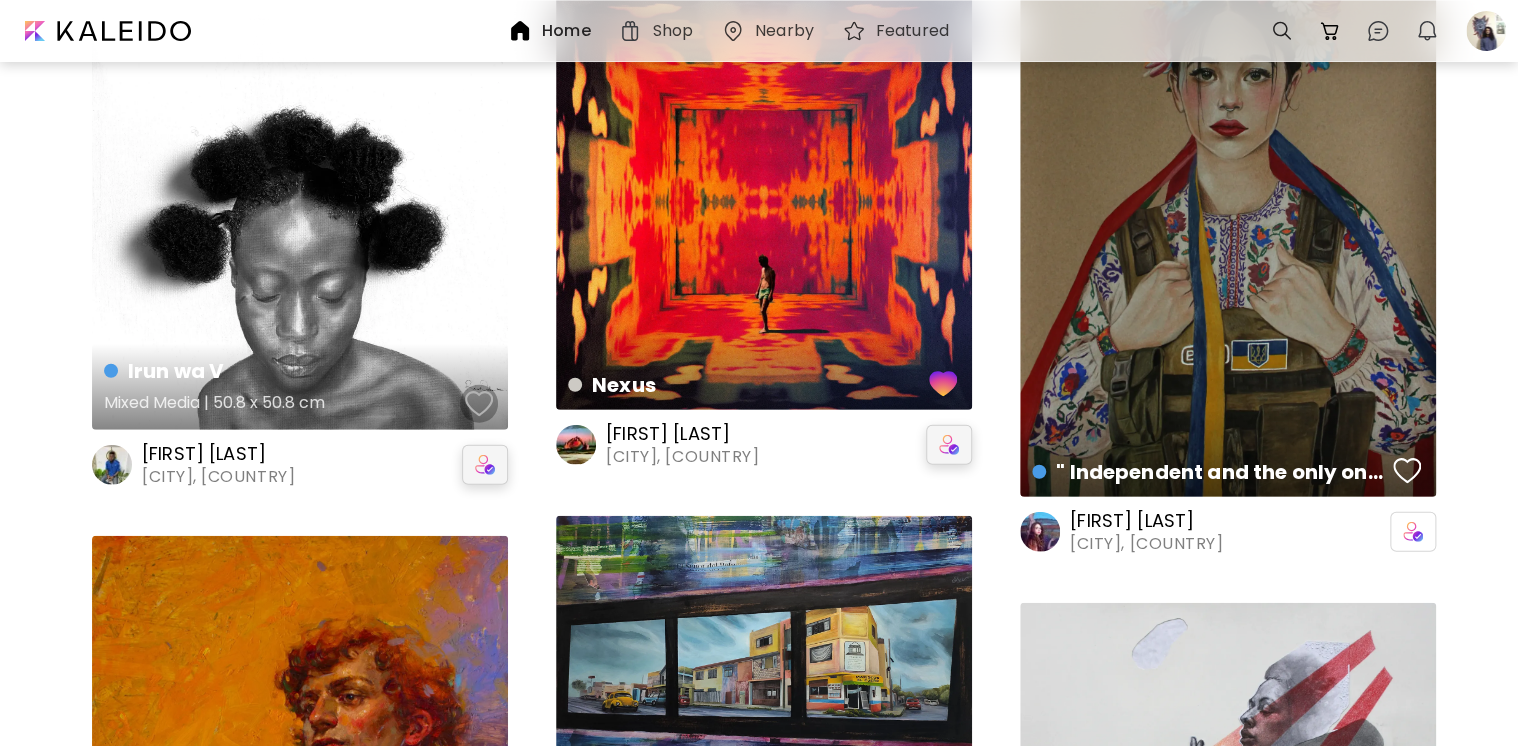 click at bounding box center (479, 404) 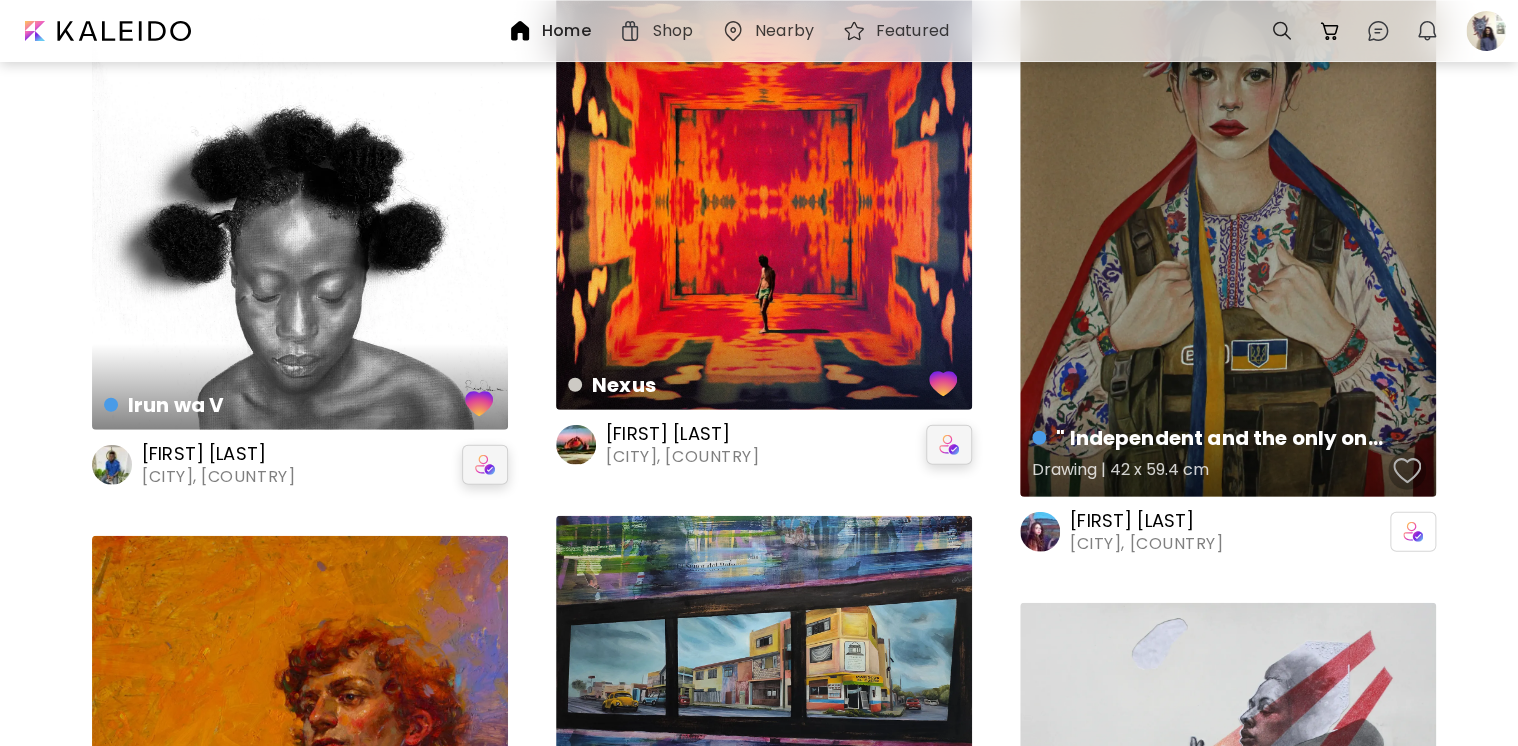 click at bounding box center (1407, 471) 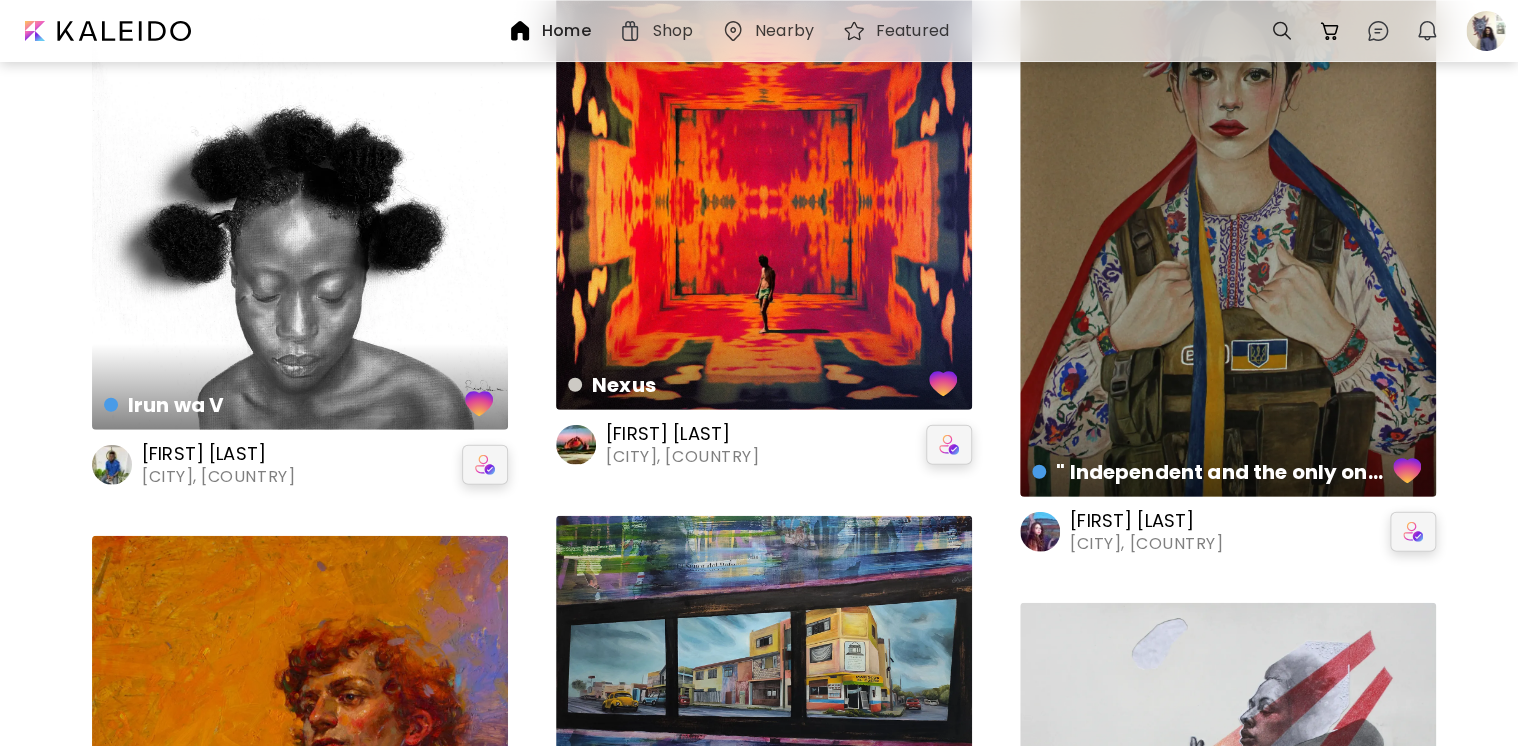 click at bounding box center (1413, 532) 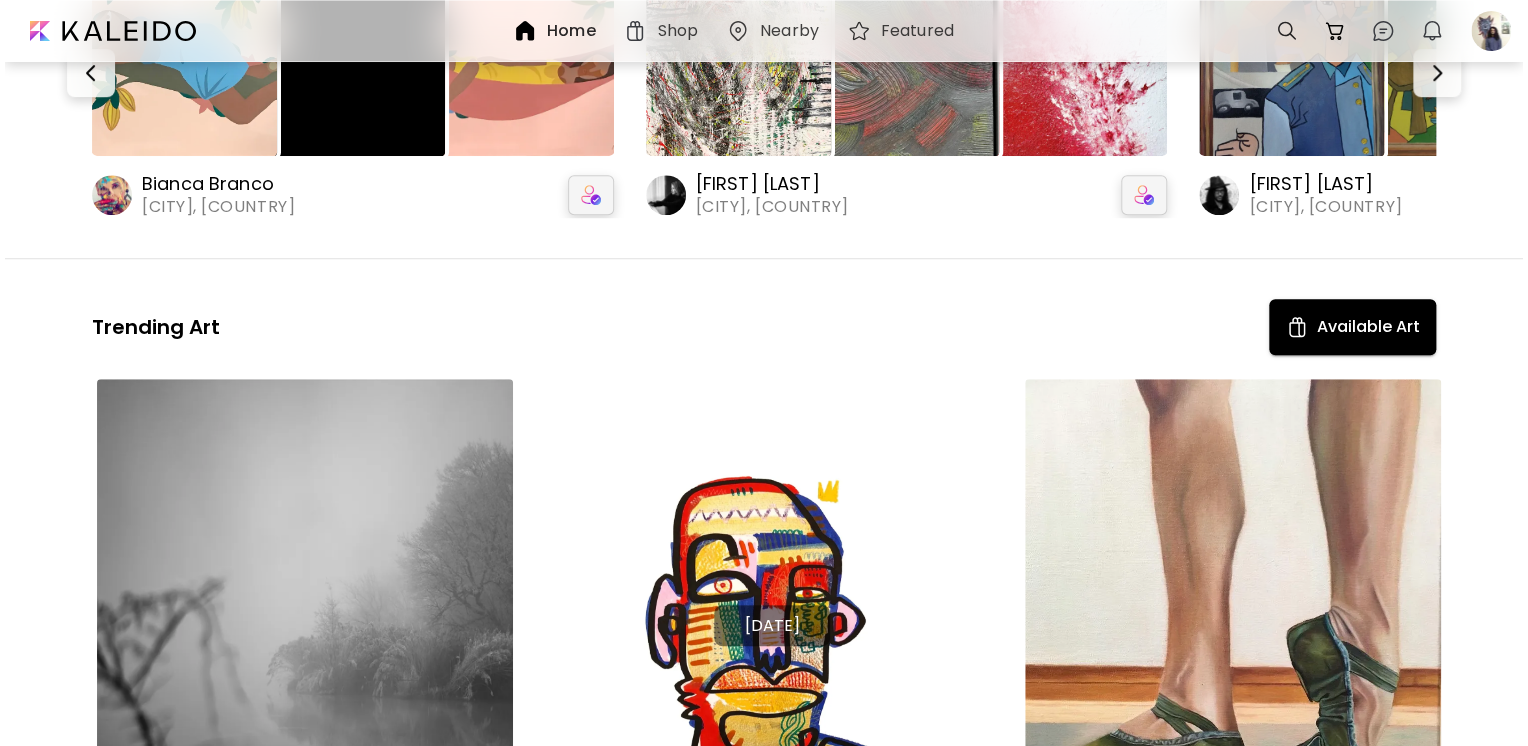 scroll, scrollTop: 0, scrollLeft: 0, axis: both 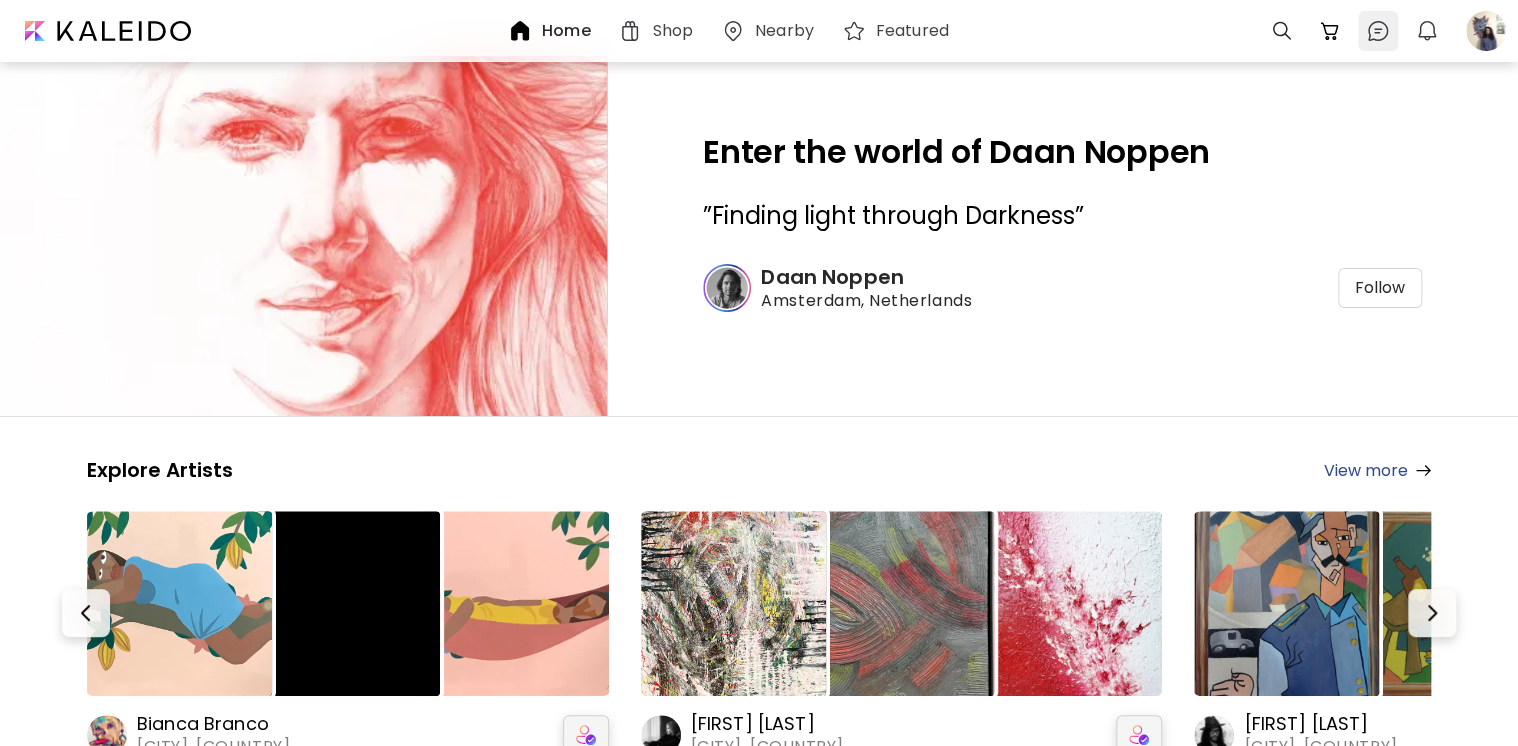 click at bounding box center (1378, 31) 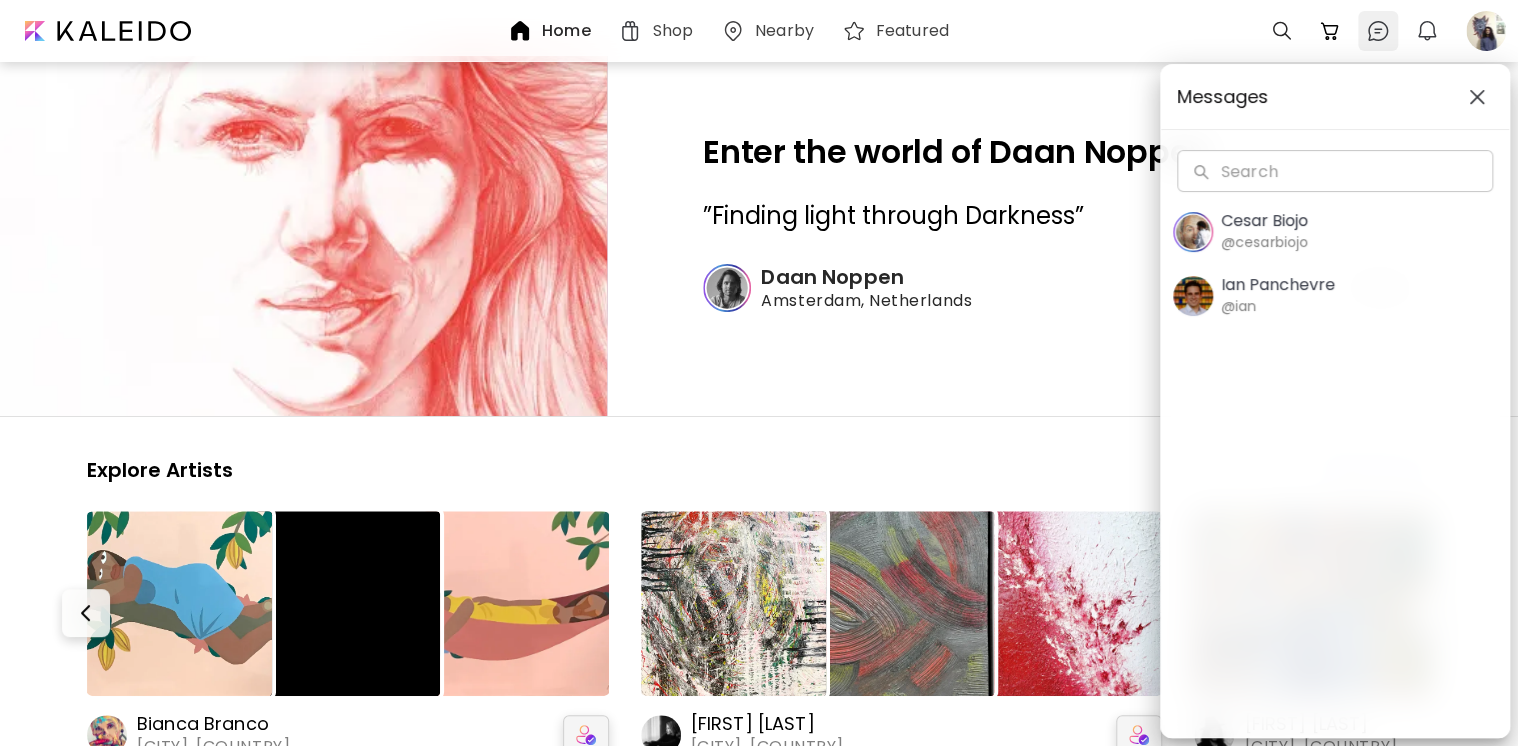 click on "Messages   Search Search [FIRST] [LAST] @[USERNAME] [FIRST] [LAST] @[USERNAME]" at bounding box center (759, 373) 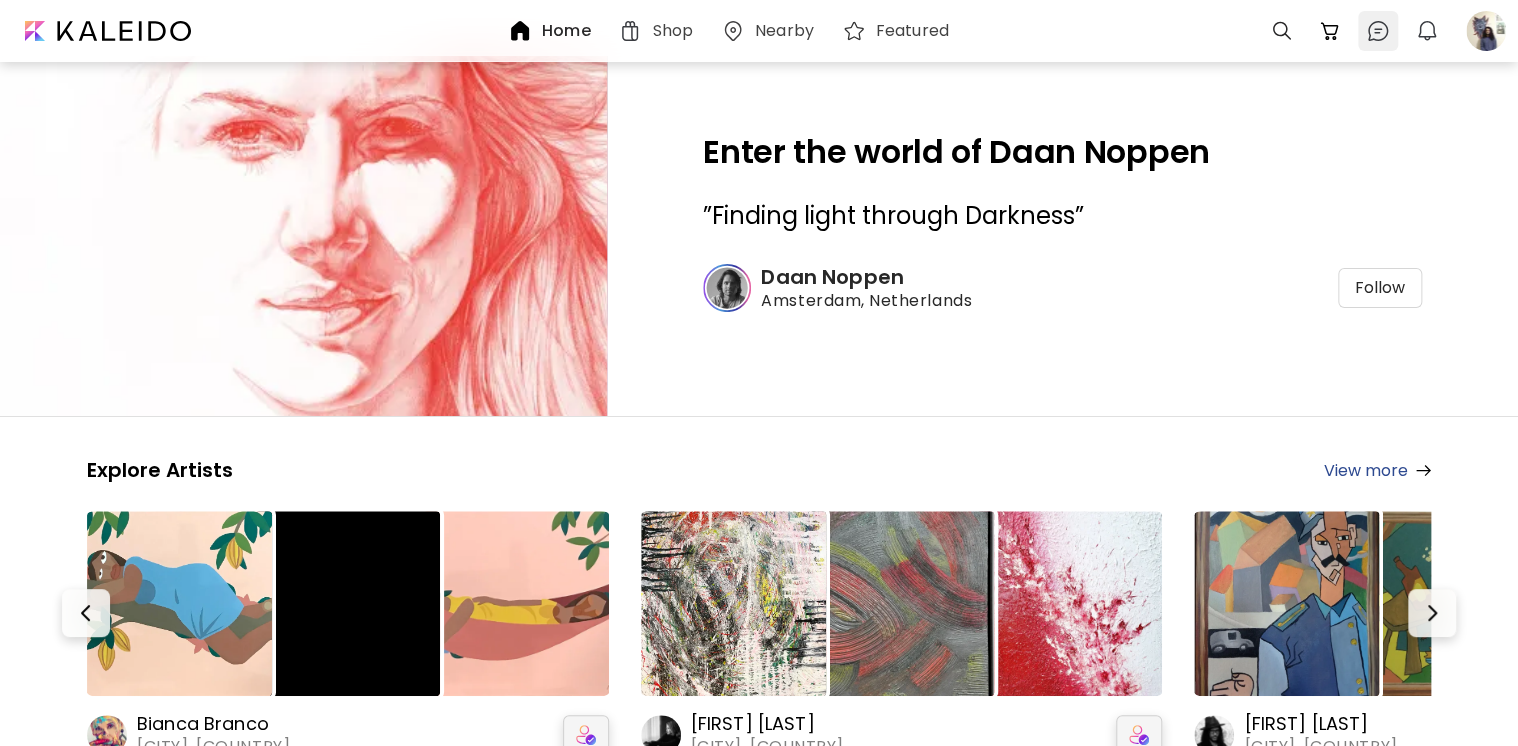click at bounding box center [1378, 31] 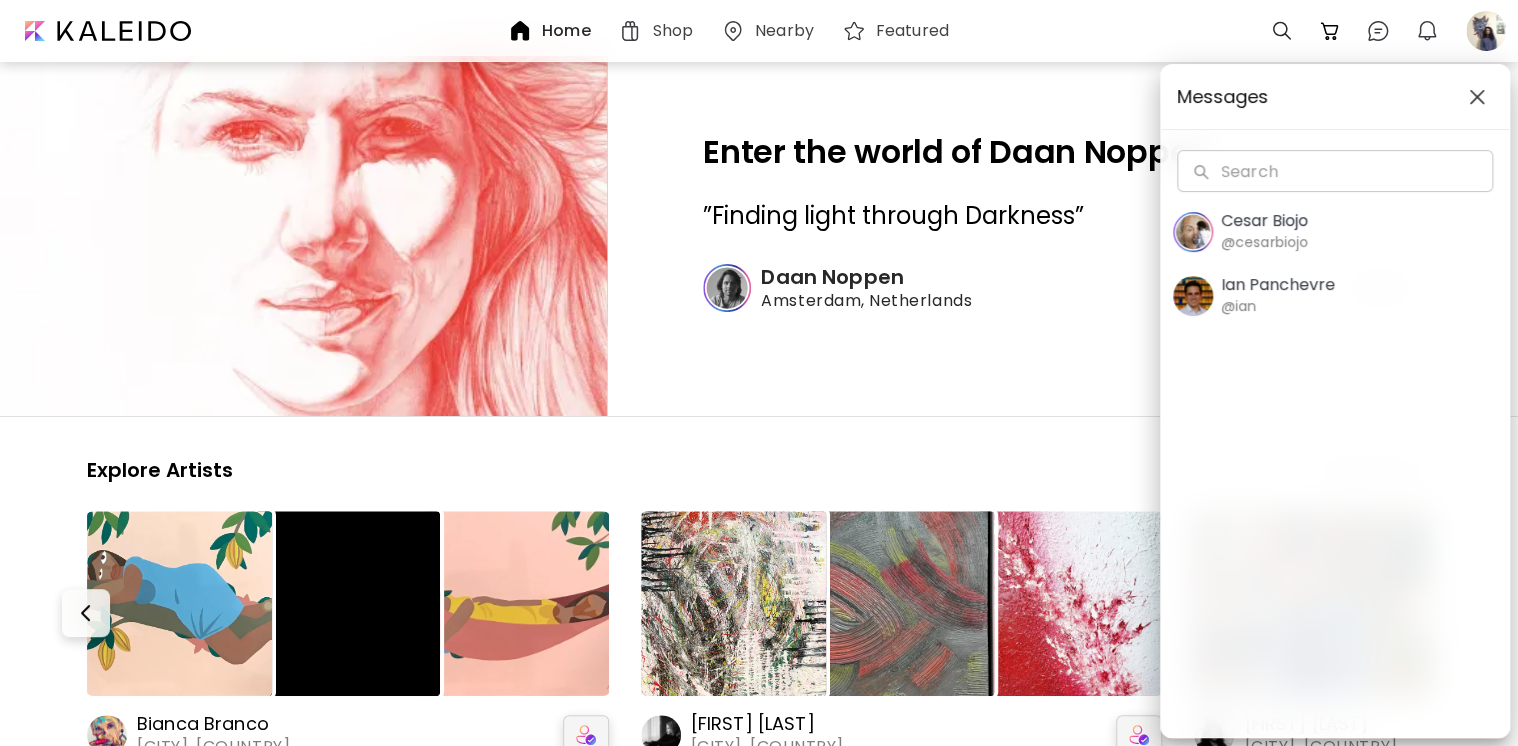 click on "Messages   Search Search [FIRST] [LAST] @[USERNAME] [FIRST] [LAST] @[USERNAME]" at bounding box center [759, 373] 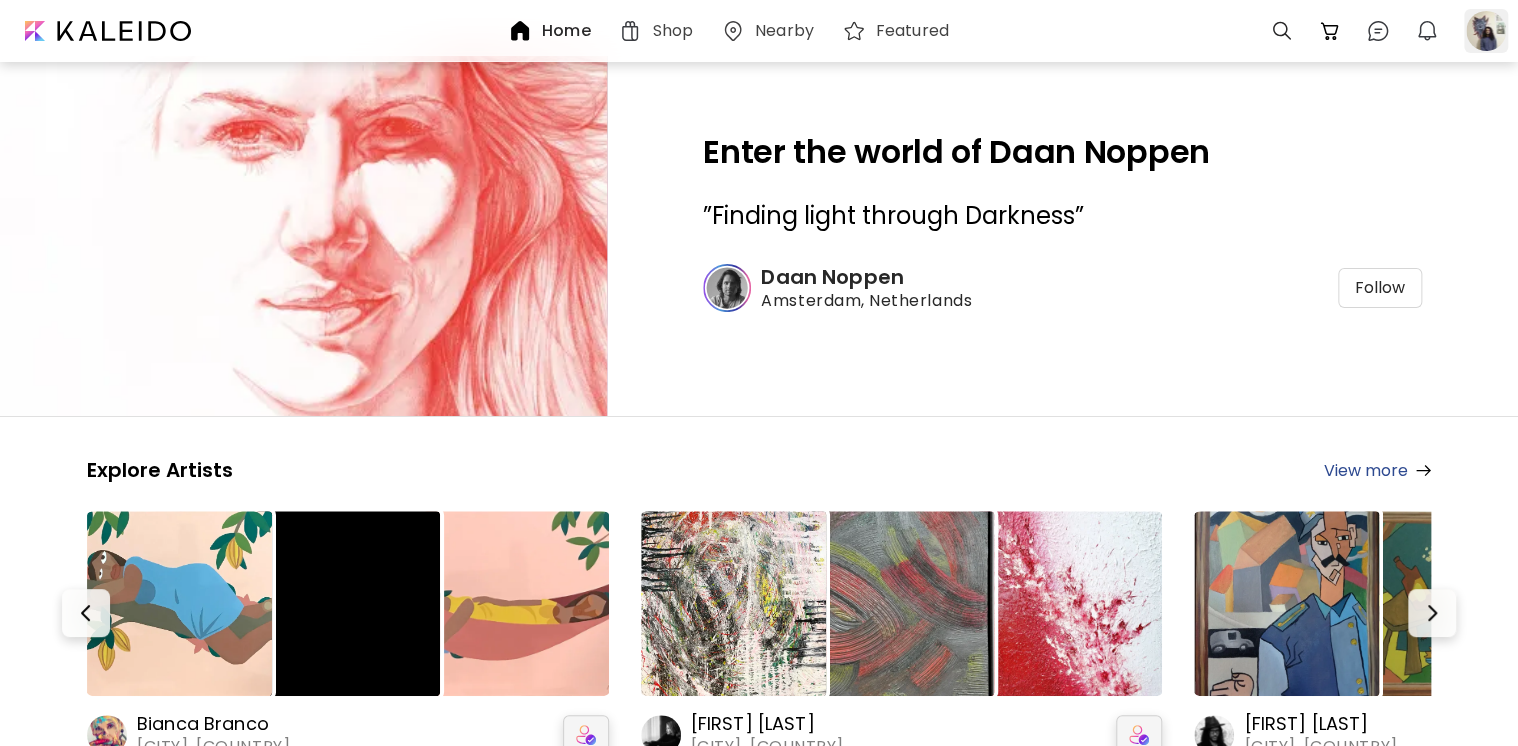 click at bounding box center [1486, 31] 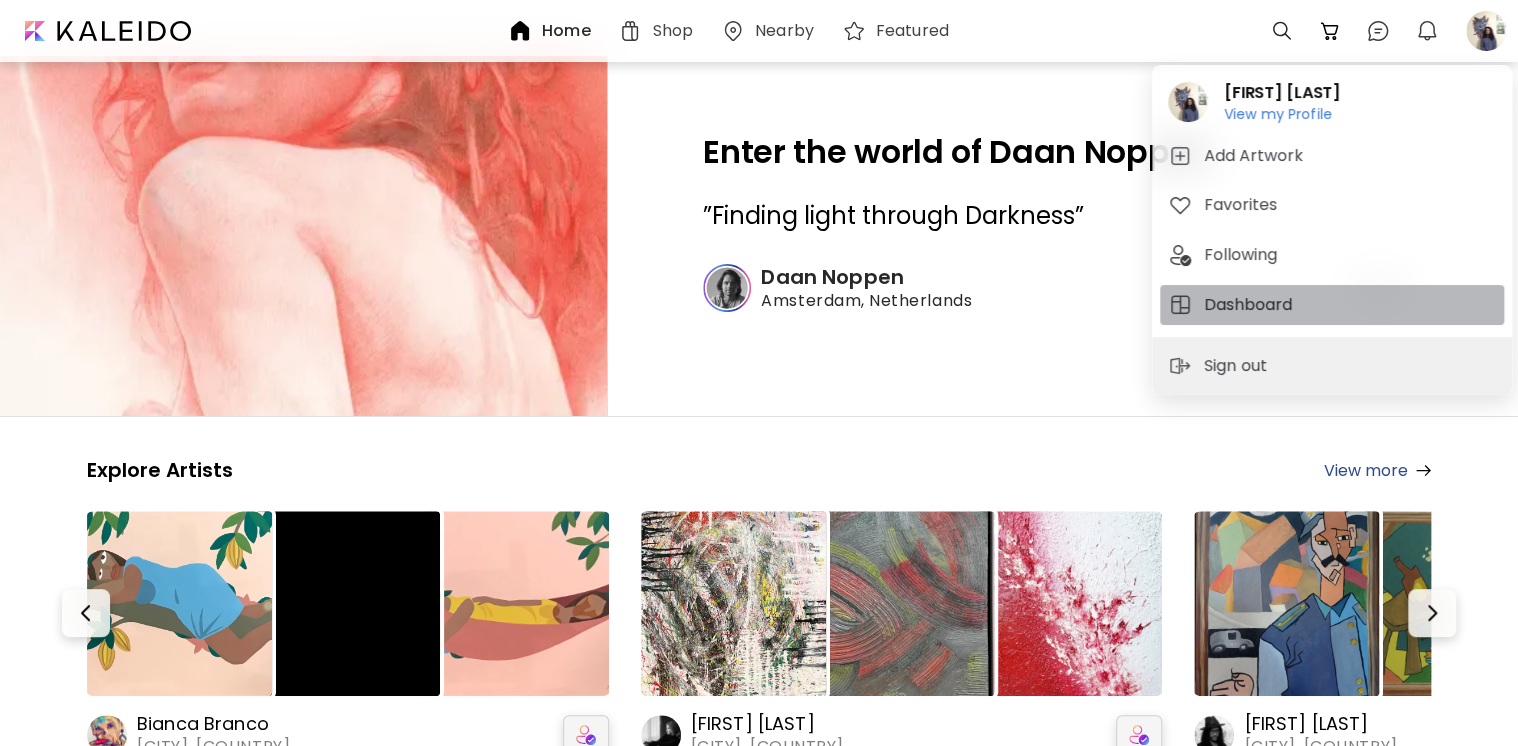 click on "Dashboard" at bounding box center [1251, 305] 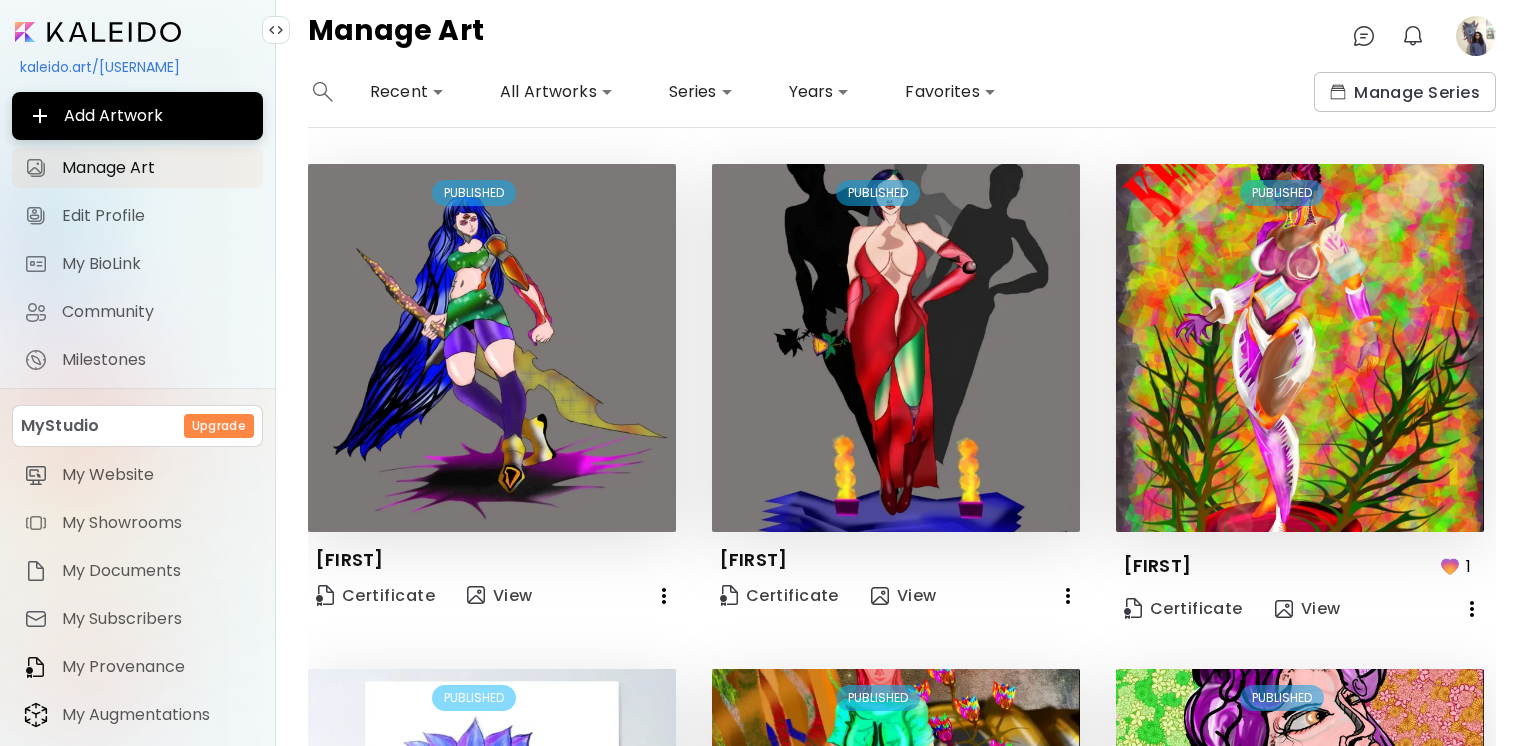 click at bounding box center (323, 92) 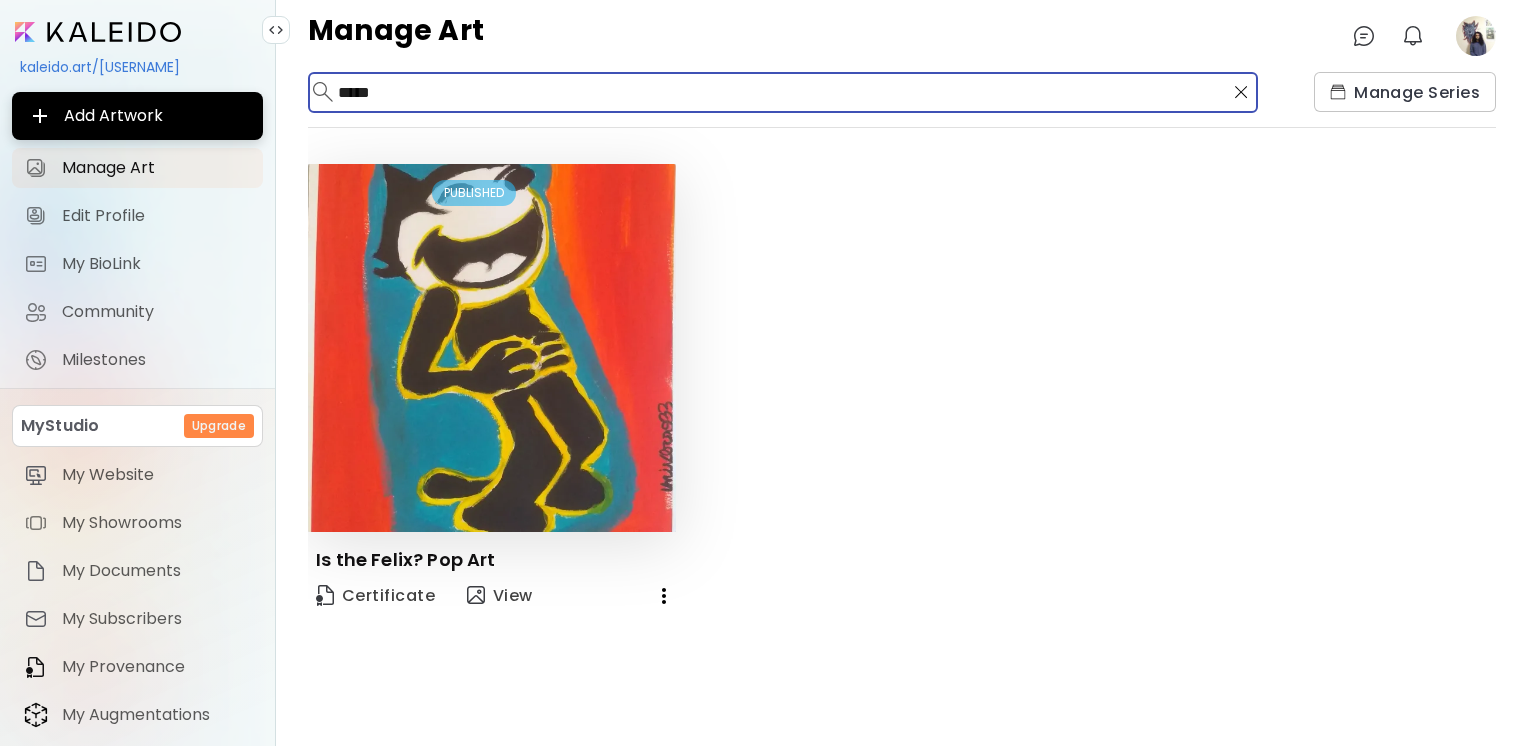 type on "*****" 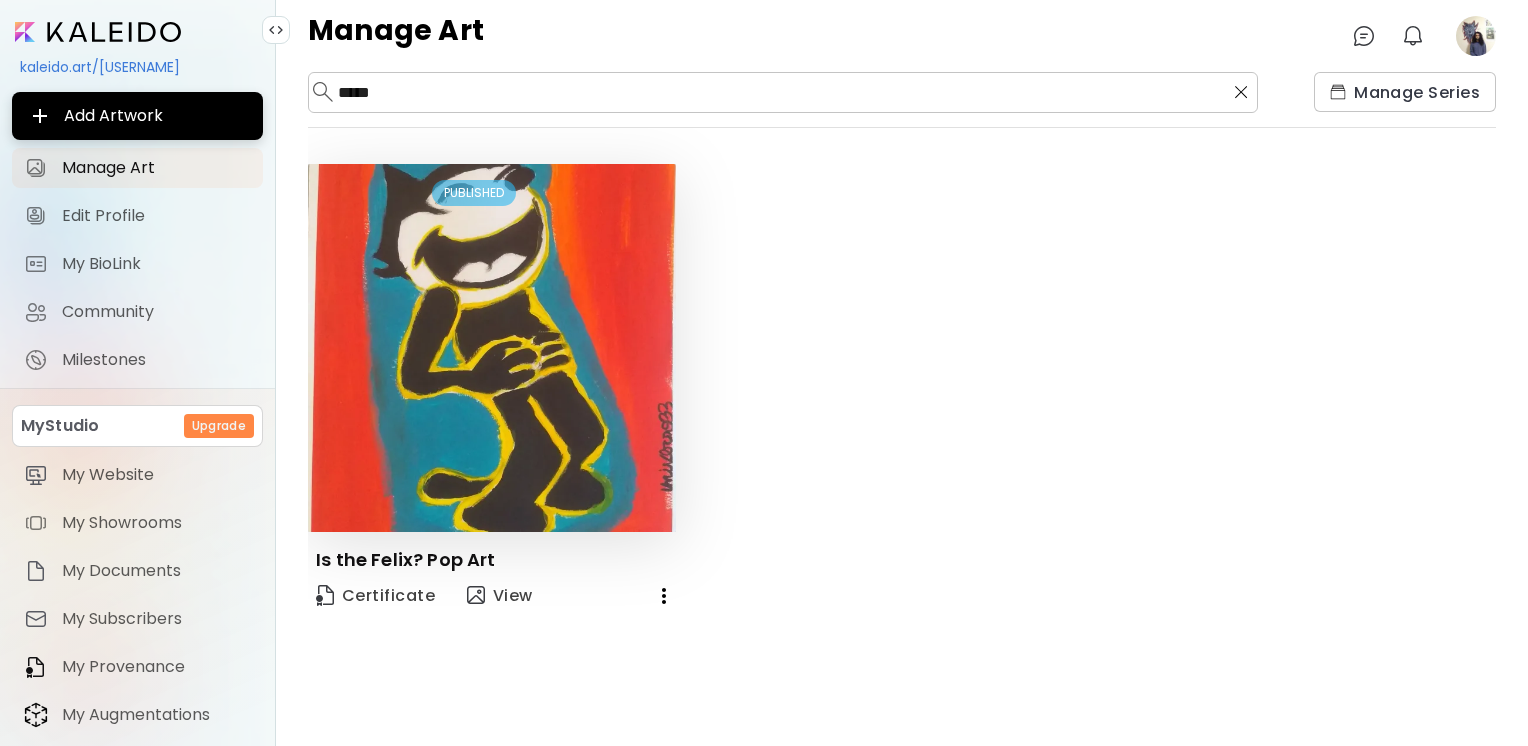 click on "Is the Felix? Pop Art" at bounding box center [406, 560] 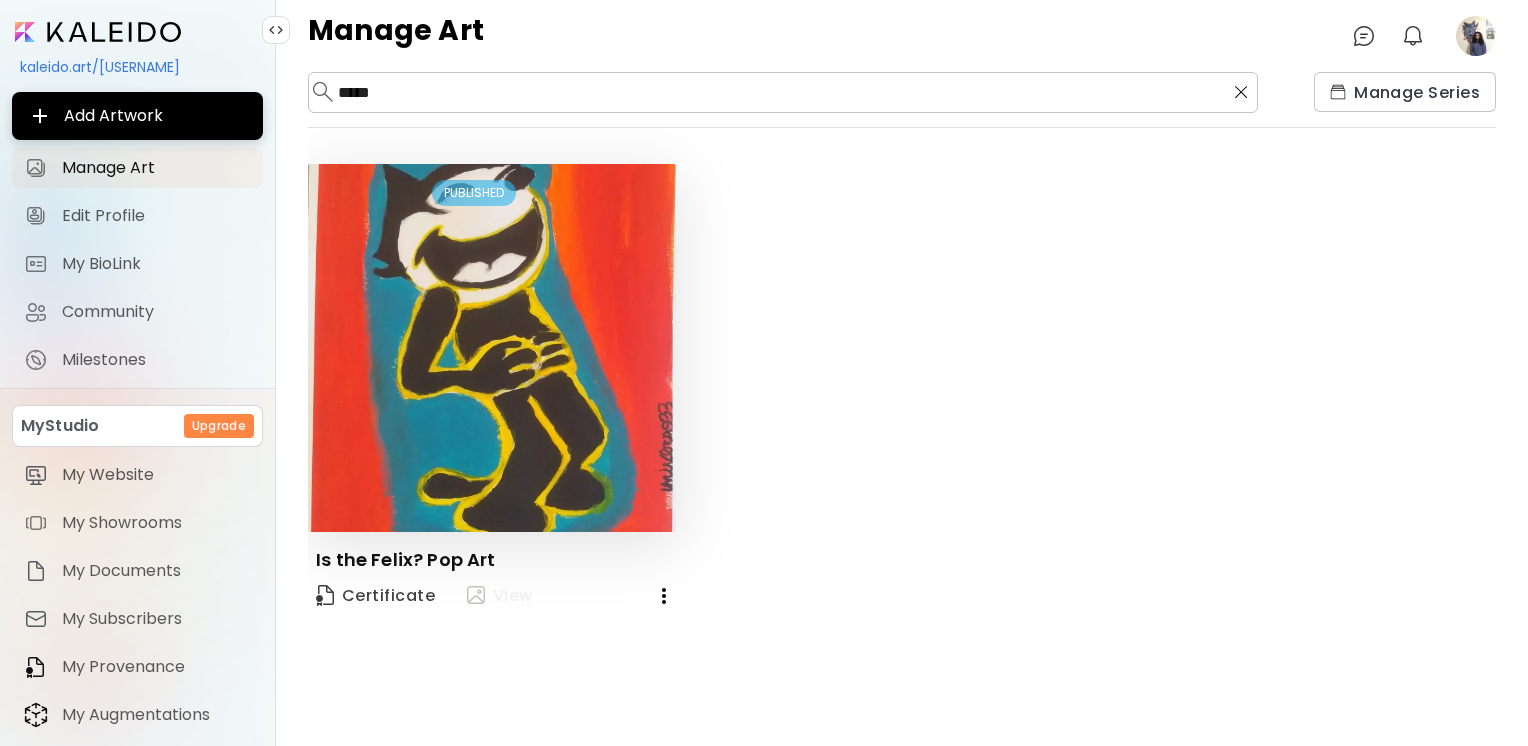 click on "View" at bounding box center (500, 596) 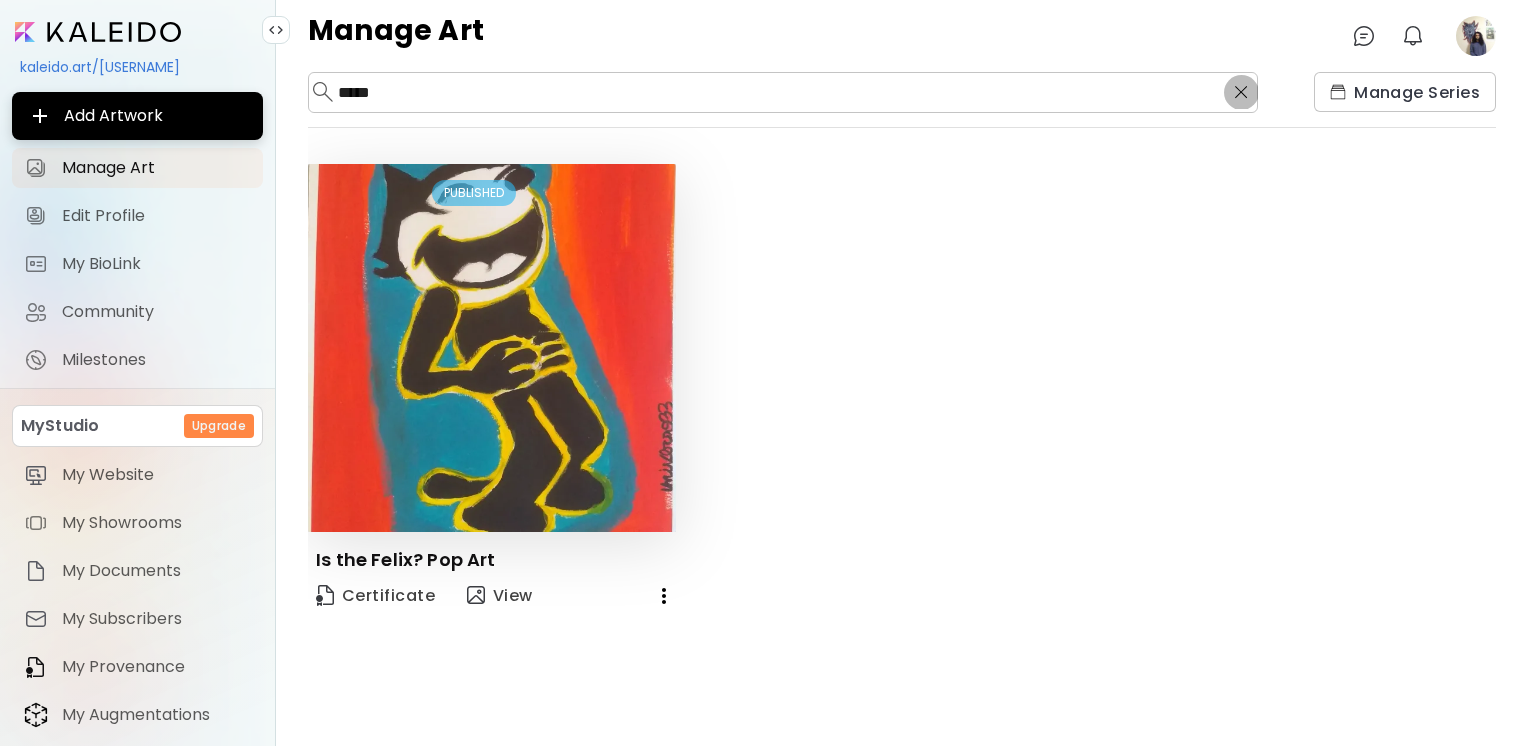 click at bounding box center (1241, 92) 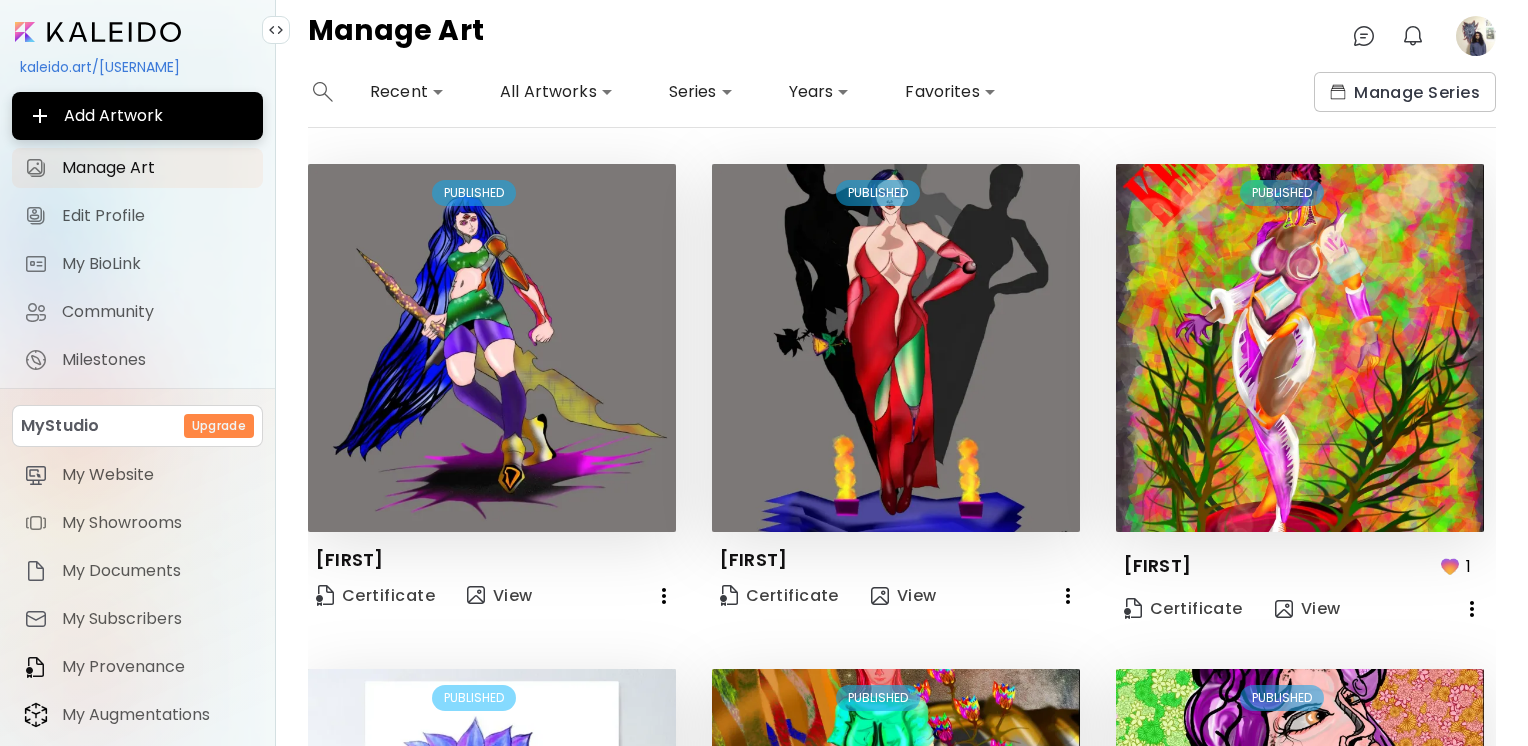 scroll, scrollTop: 1468, scrollLeft: 0, axis: vertical 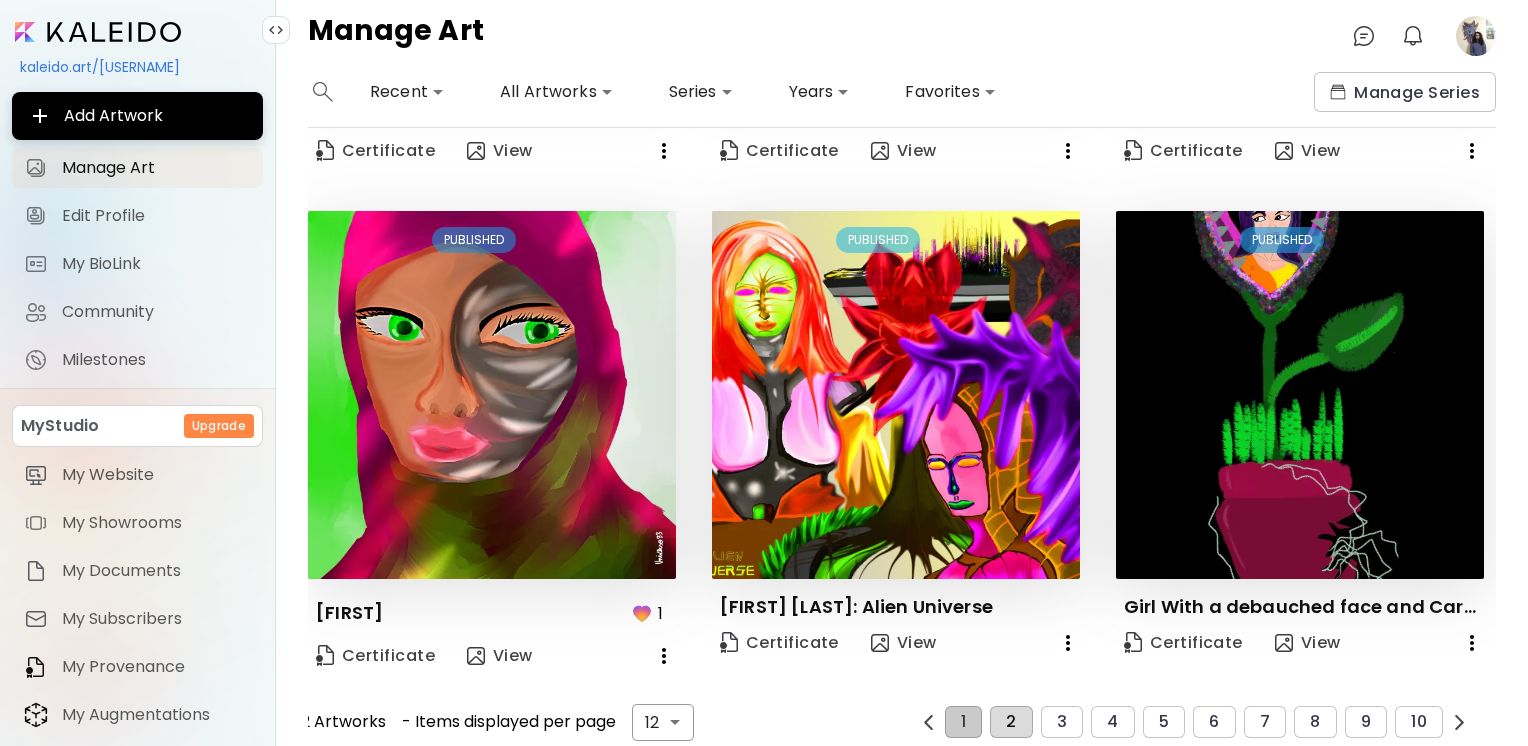 click on "2" at bounding box center (1011, 722) 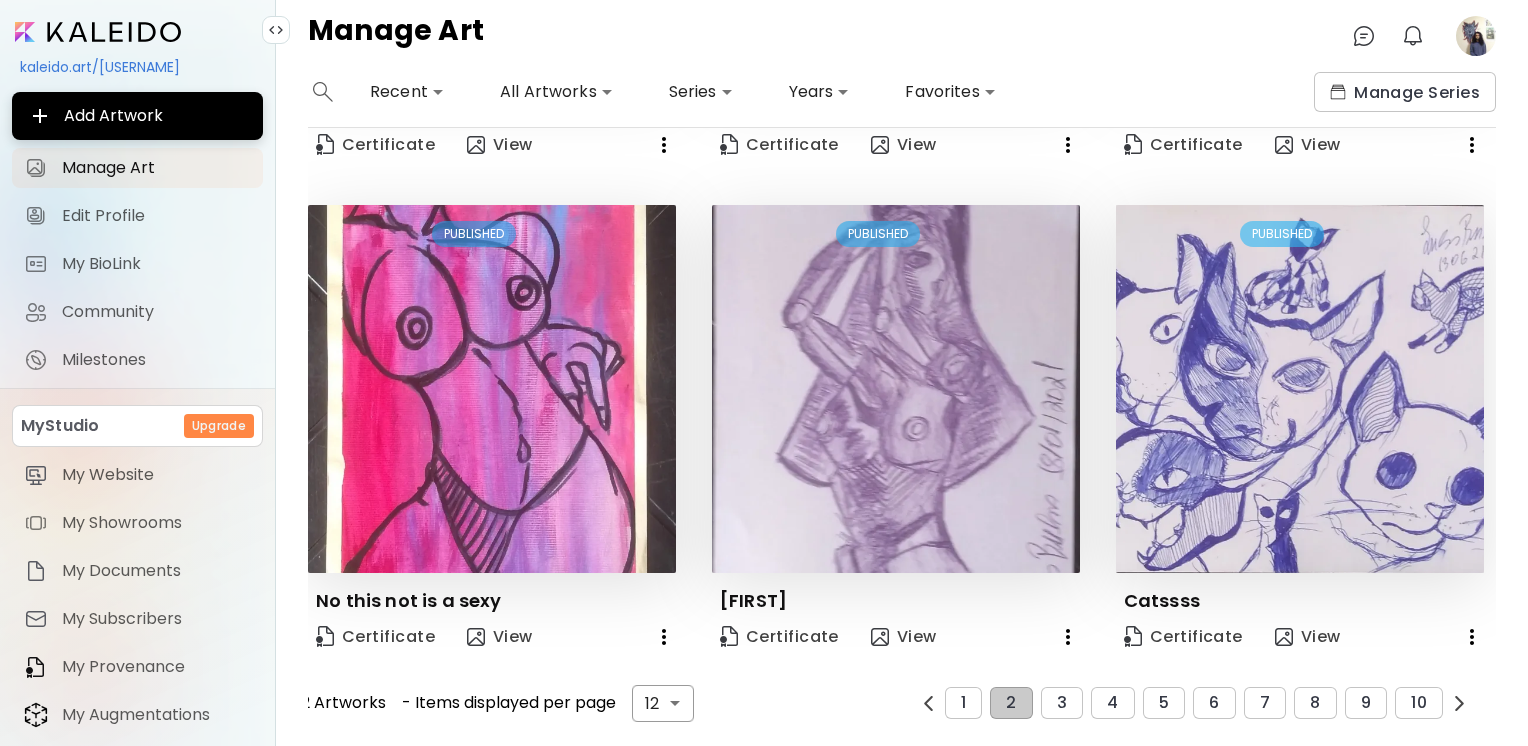 scroll, scrollTop: 1444, scrollLeft: 0, axis: vertical 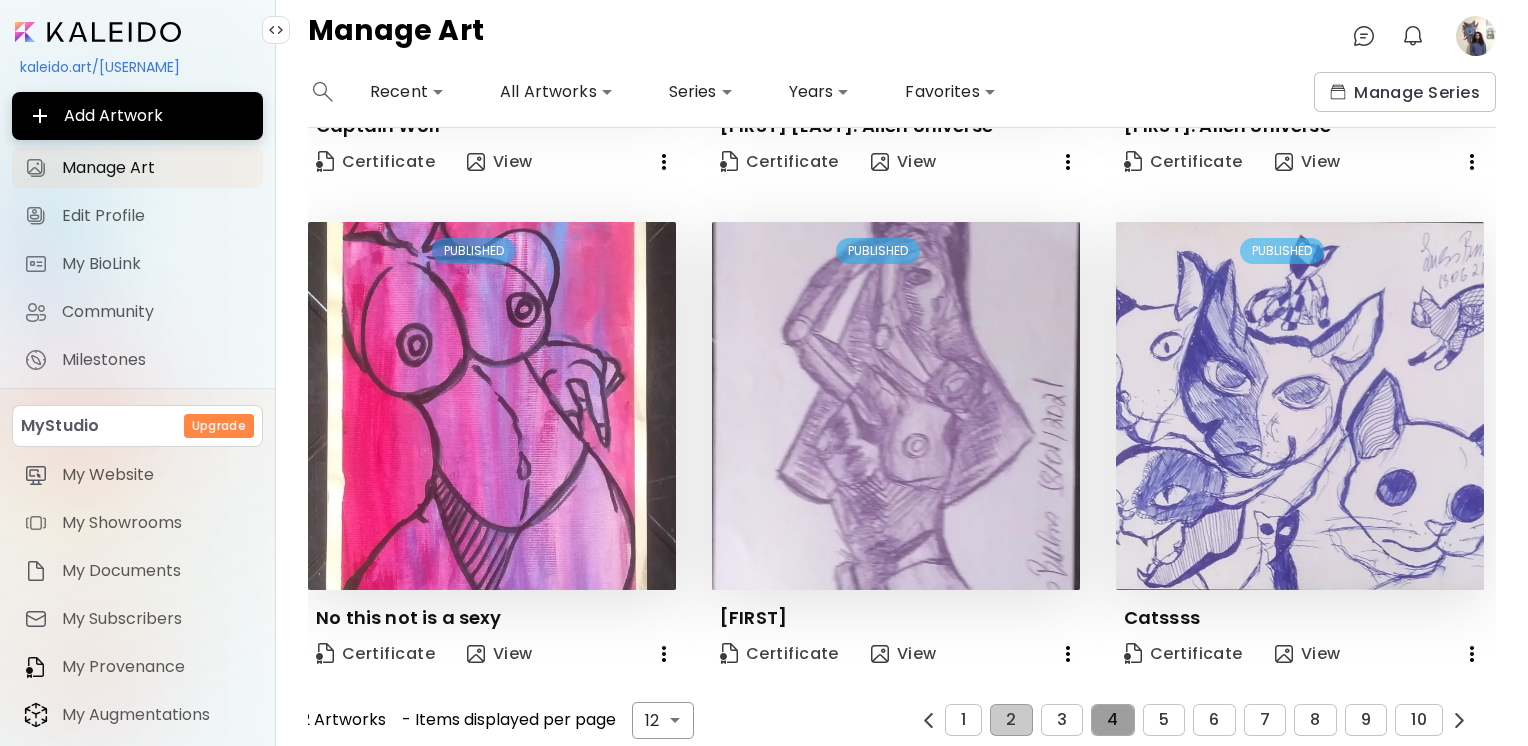 click on "4" at bounding box center (1112, 720) 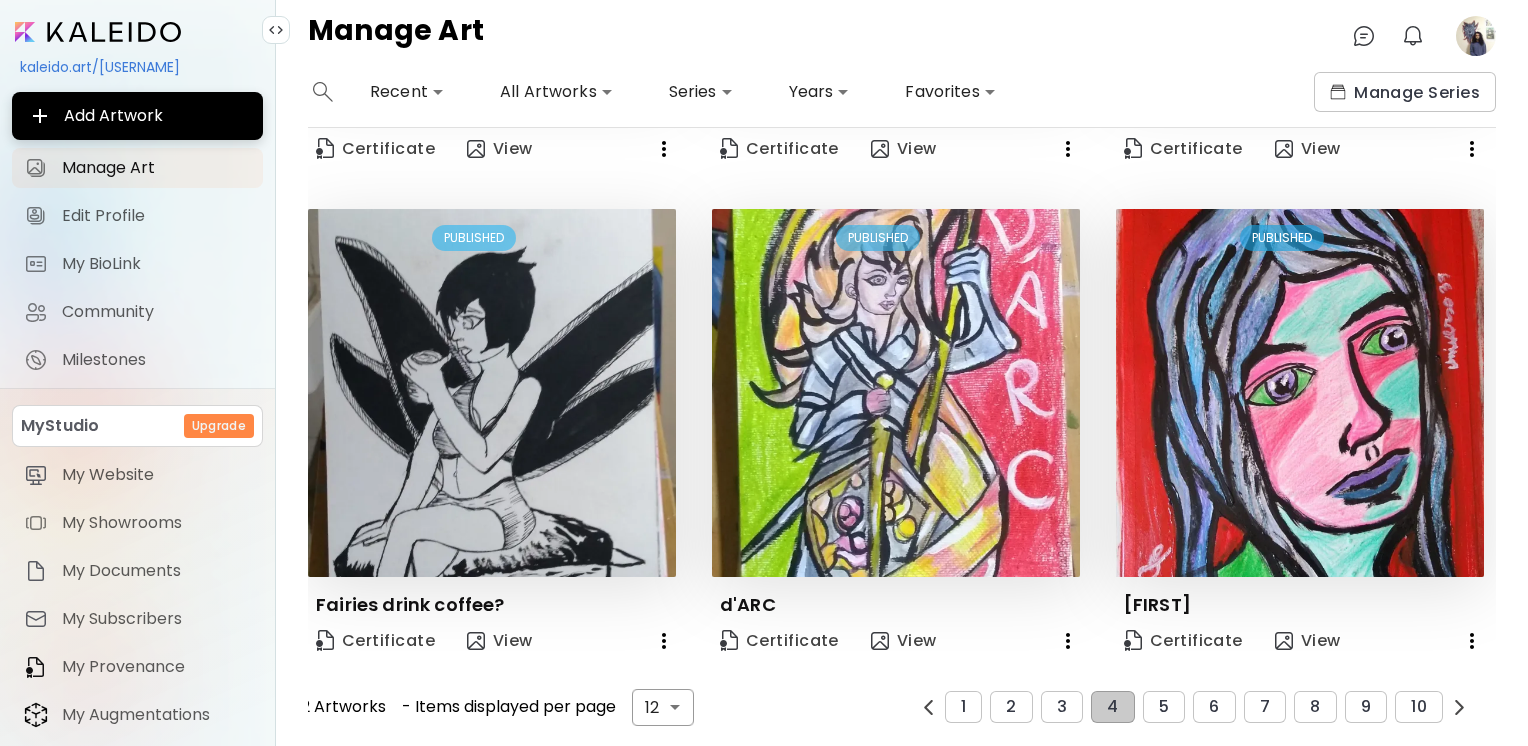 scroll, scrollTop: 1432, scrollLeft: 0, axis: vertical 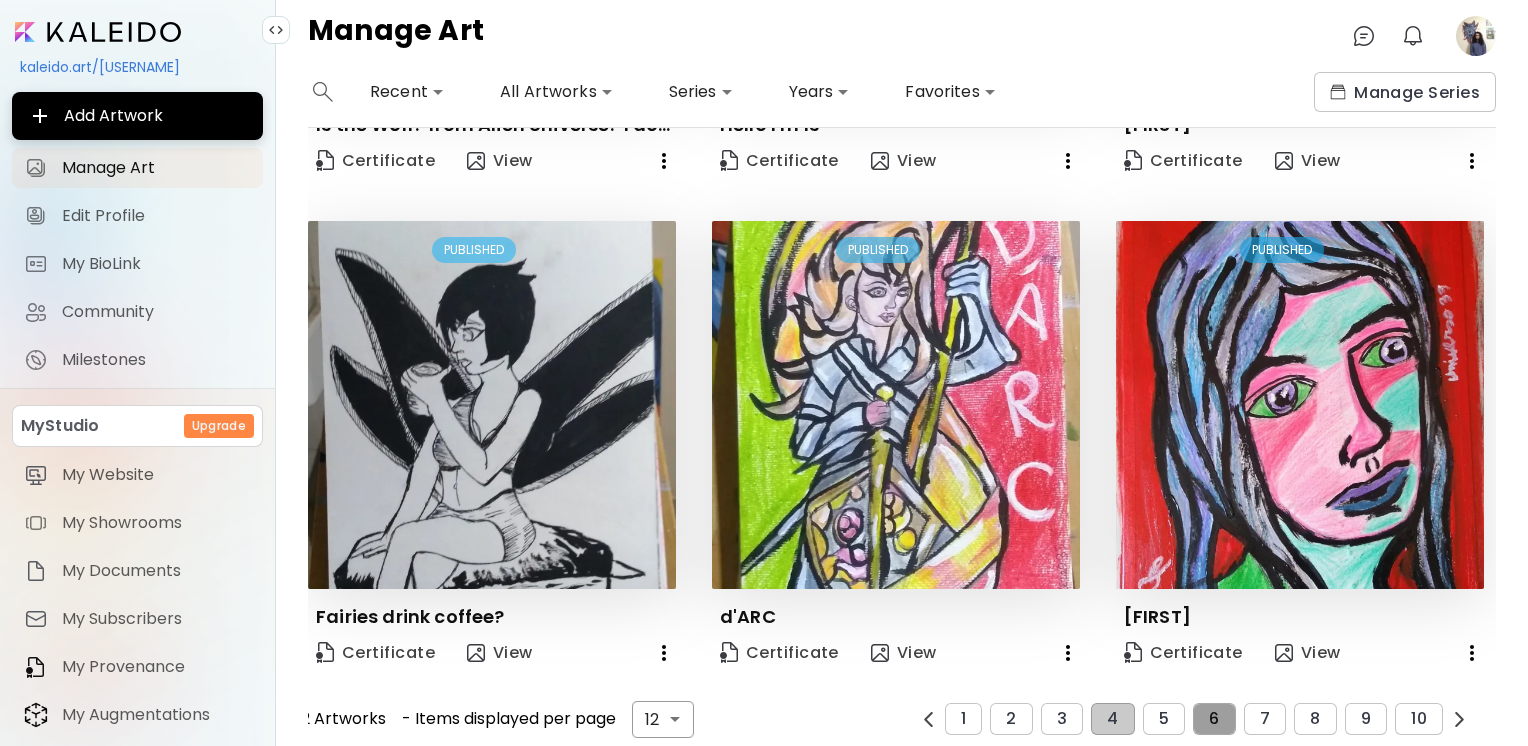 click on "6" at bounding box center [1214, 719] 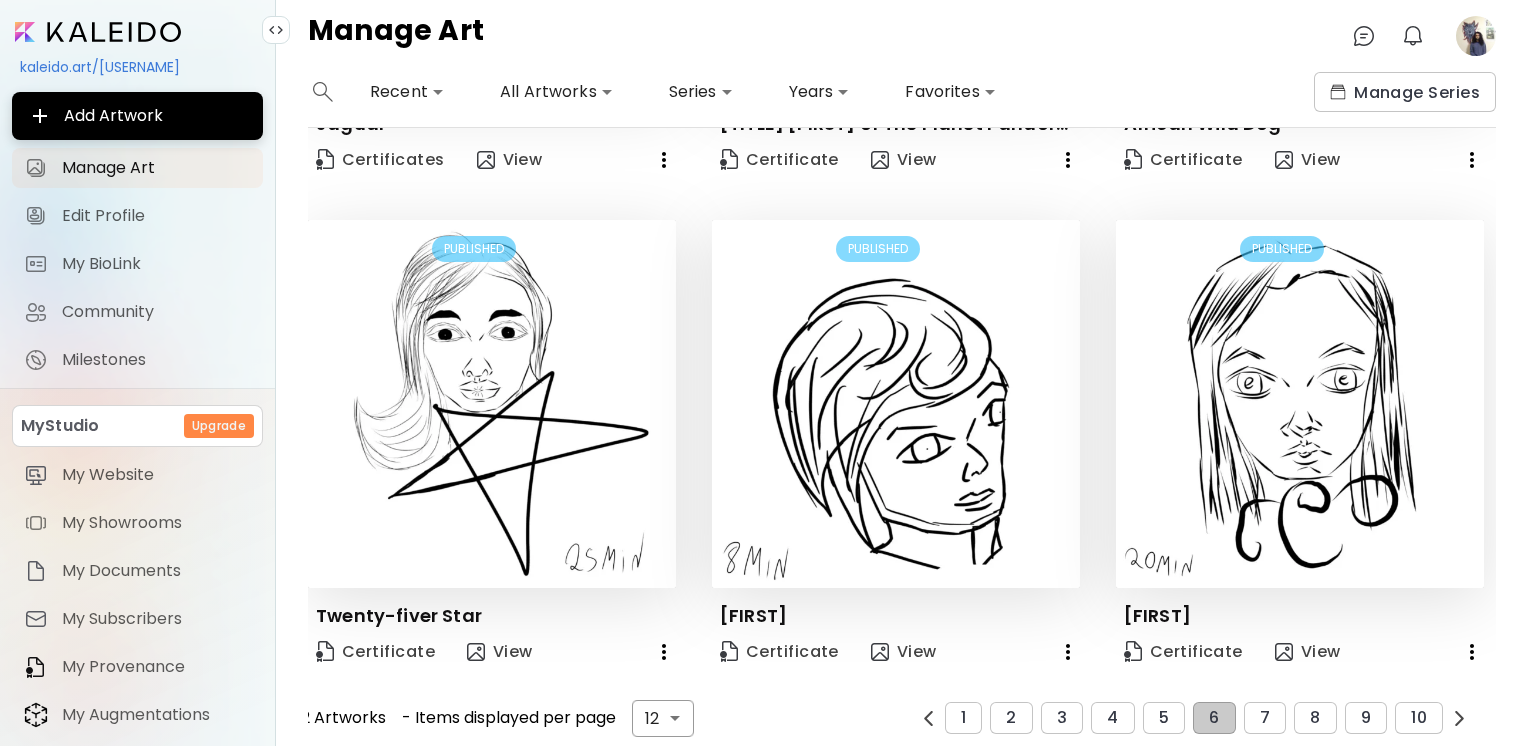 click at bounding box center [323, 92] 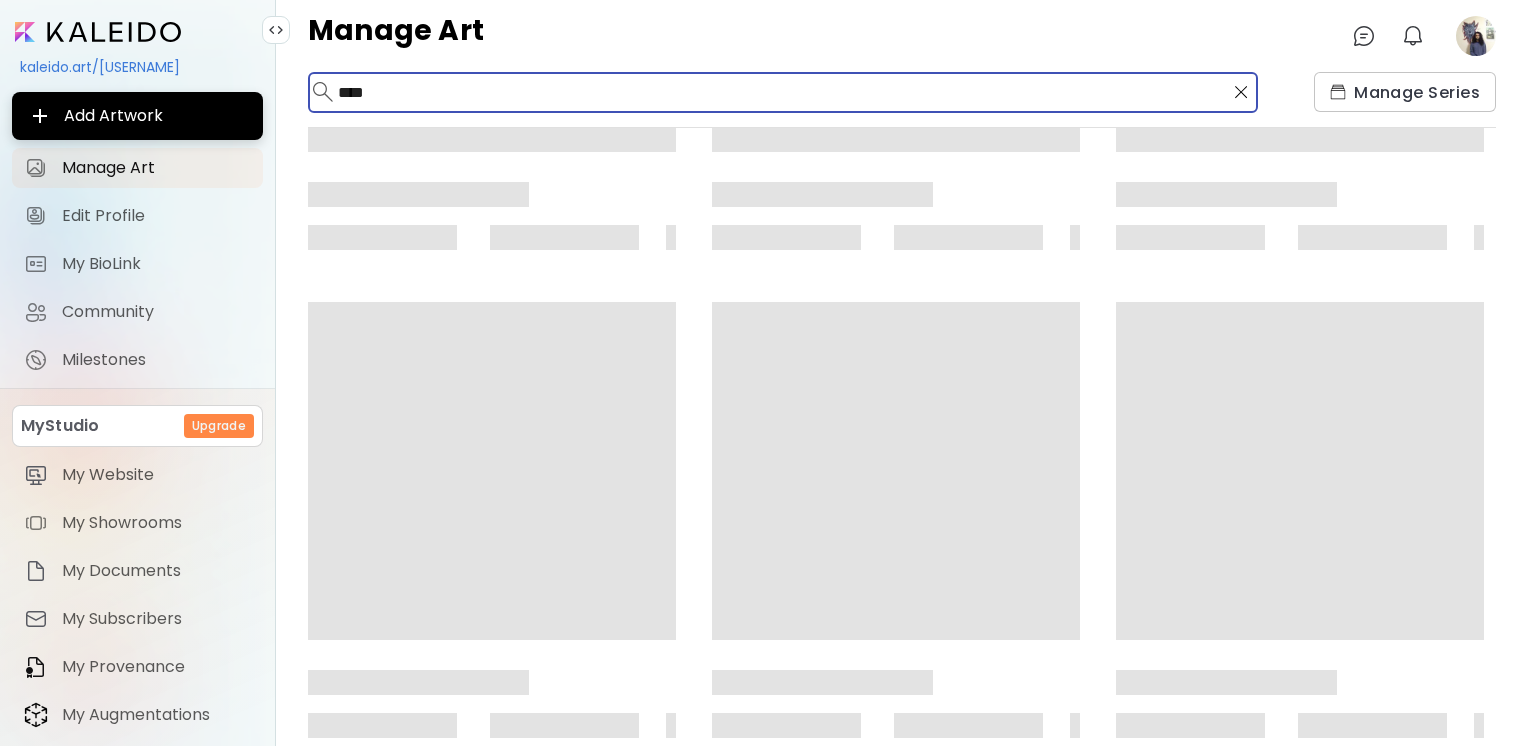 scroll, scrollTop: 0, scrollLeft: 0, axis: both 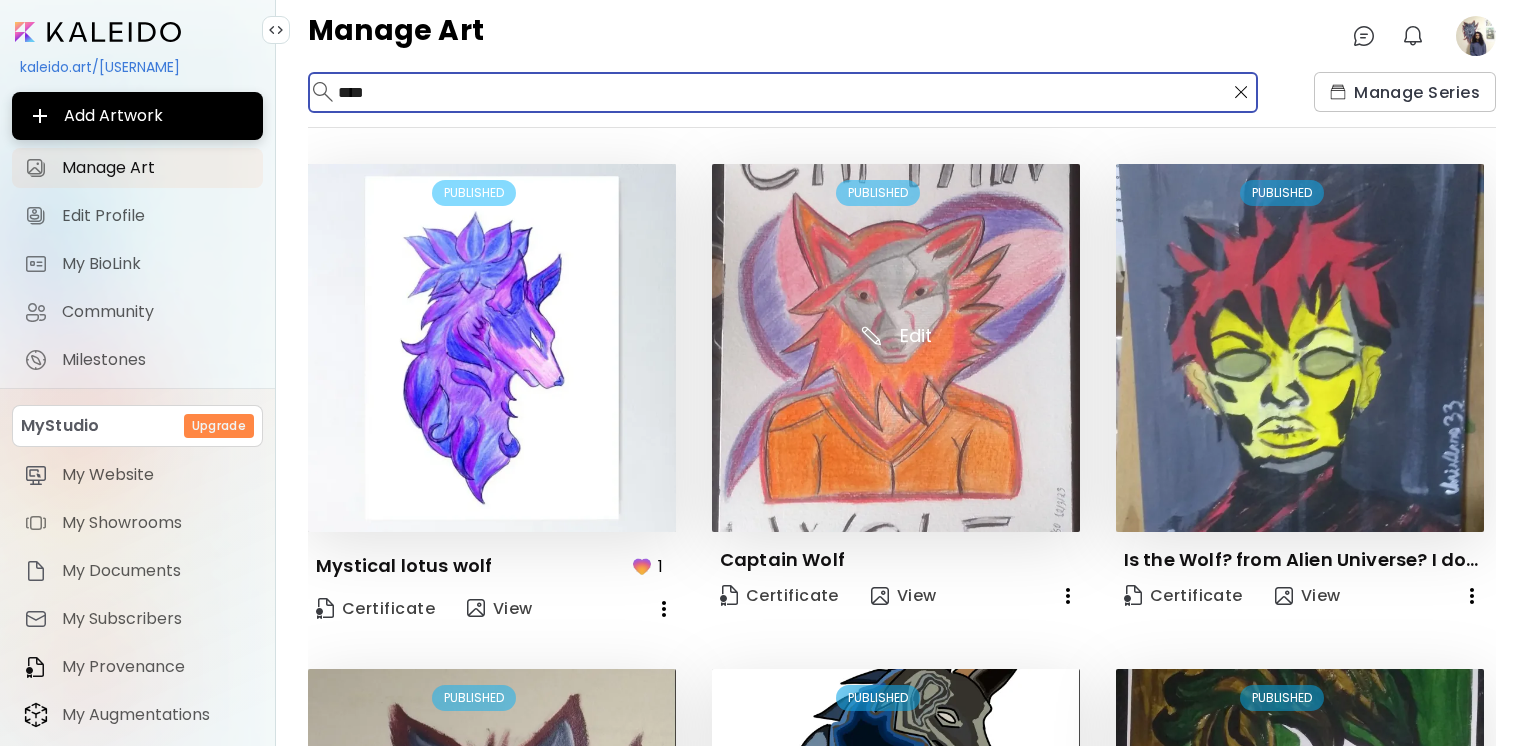 type on "****" 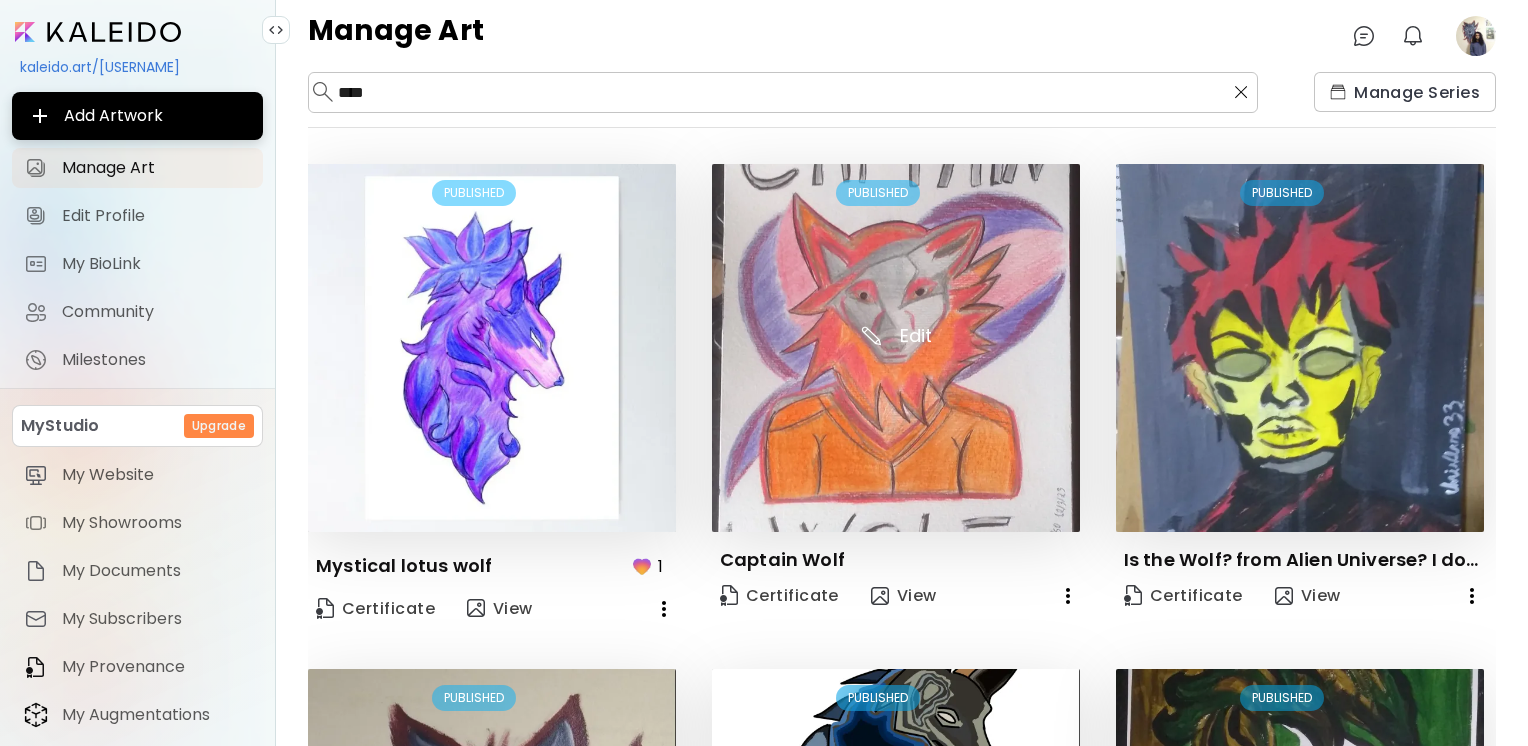 click on "kaleido.art/[USERNAME] Add Artwork Manage Art Edit Profile My BioLink Community Milestones MyStudio Upgrade My Website My Showrooms My Documents My Subscribers My Provenance My Augmentations My Analytics Settings Help Manage Art 0 0 **** ​ Manage Series Edit PUBLISHED Mystical lotus wolf 1 Certificate View Edit PUBLISHED Captain Wolf Certificate View Edit PUBLISHED Is the Wolf? from Alien Universe? I don't know.  Certificate View Edit PUBLISHED Wolf in my bedroom  Certificate View Edit PUBLISHED Wolf of the mountains Certificate View Edit PUBLISHED Wolf/ Lobo: Traditional Art Certificate View Artist Search Name or handle Name or handle Artist country Artist country Disciplines All Painting Drawing Collage Sculpture Photography AR & VR Digital & NFT Street & Urban Genres All Abstract Pop Surrealism Impressionism Portrait & Figurative Minimalism Hypercontemporary Realism Comics & Manga Nature Art Erotic Urban Identity Based All Young Artists Female Artists New York City Latin American Portugal & Brazil" at bounding box center [764, 373] 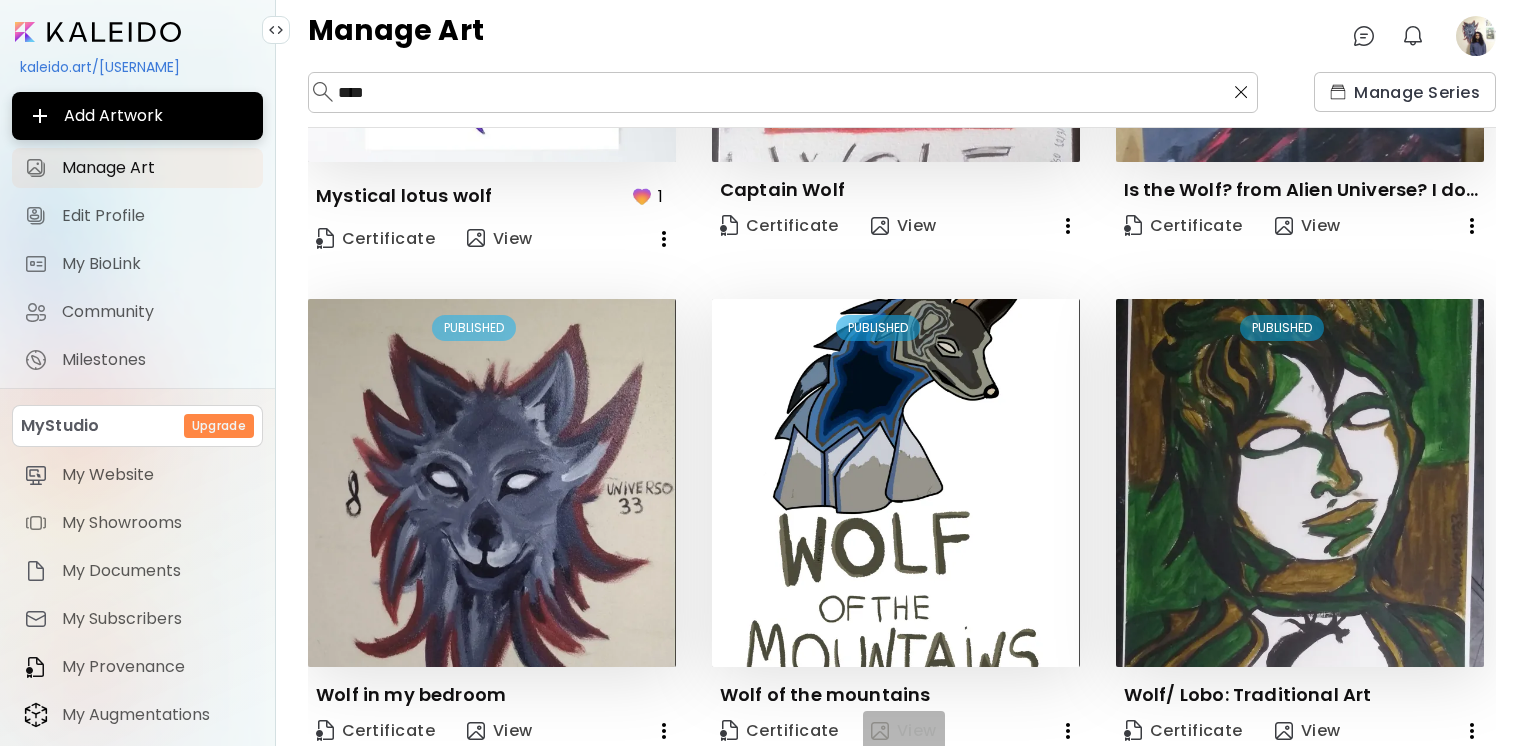click on "View" at bounding box center [904, 731] 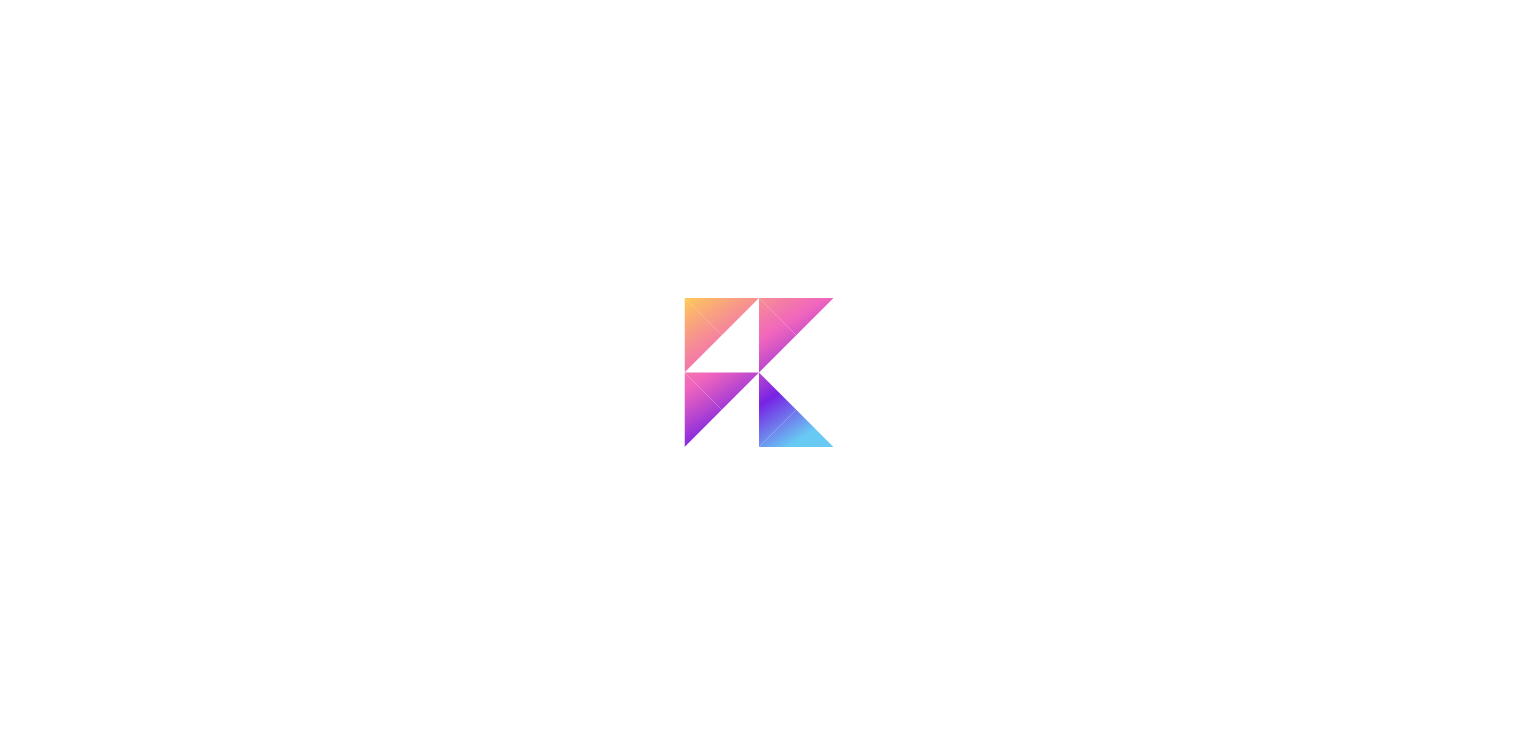scroll, scrollTop: 0, scrollLeft: 0, axis: both 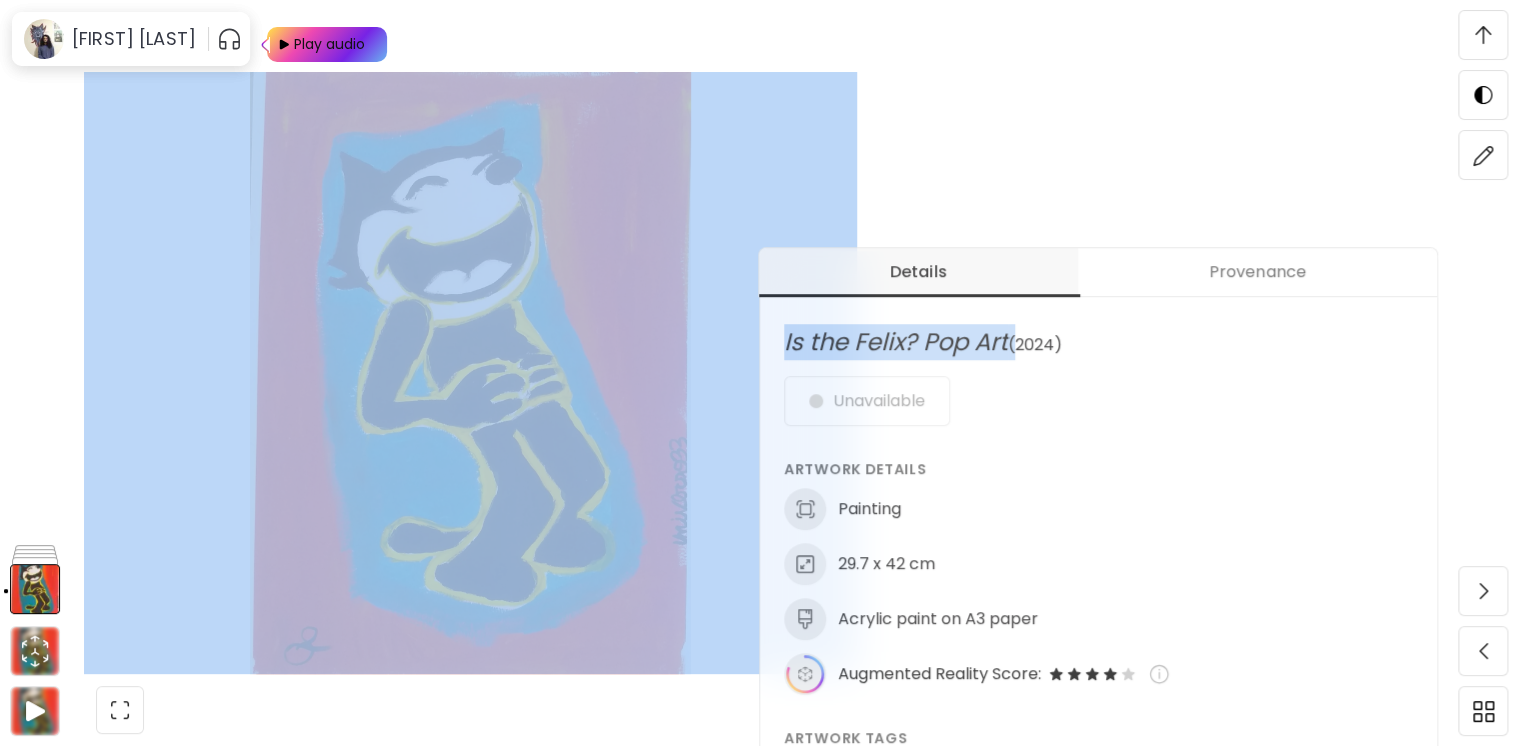 drag, startPoint x: 1016, startPoint y: 347, endPoint x: 752, endPoint y: 330, distance: 264.54678 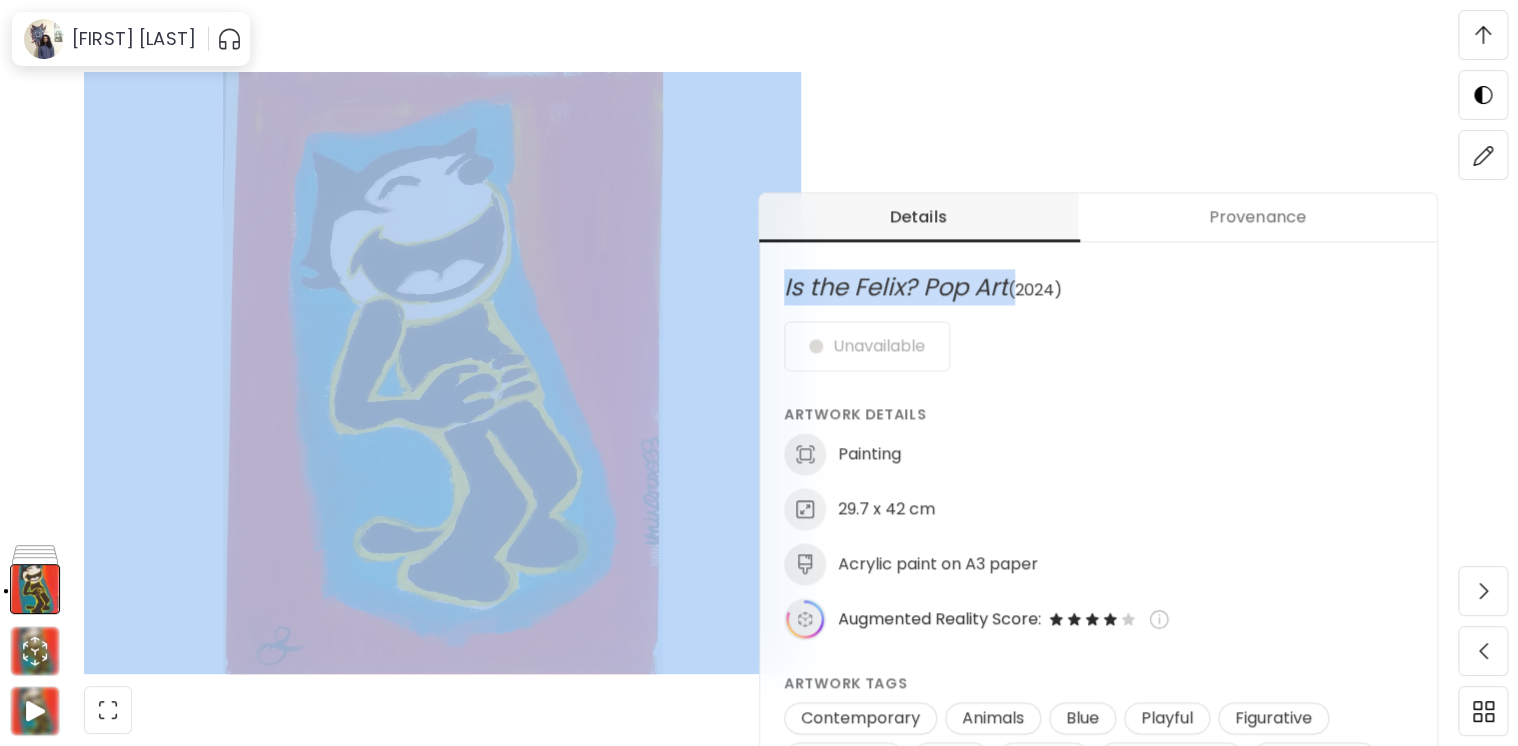 scroll, scrollTop: 1260, scrollLeft: 0, axis: vertical 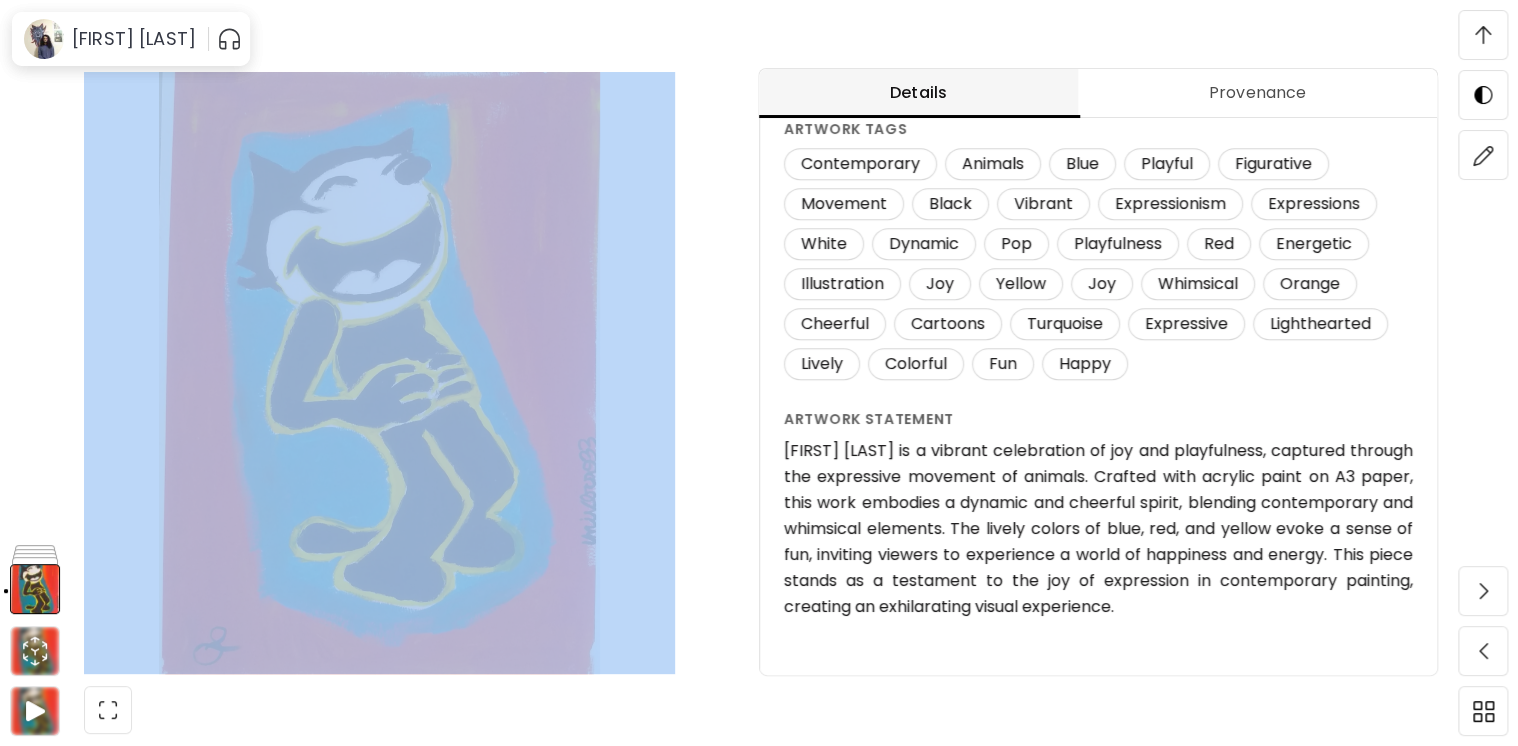 drag, startPoint x: 789, startPoint y: 446, endPoint x: 1369, endPoint y: 625, distance: 606.9934 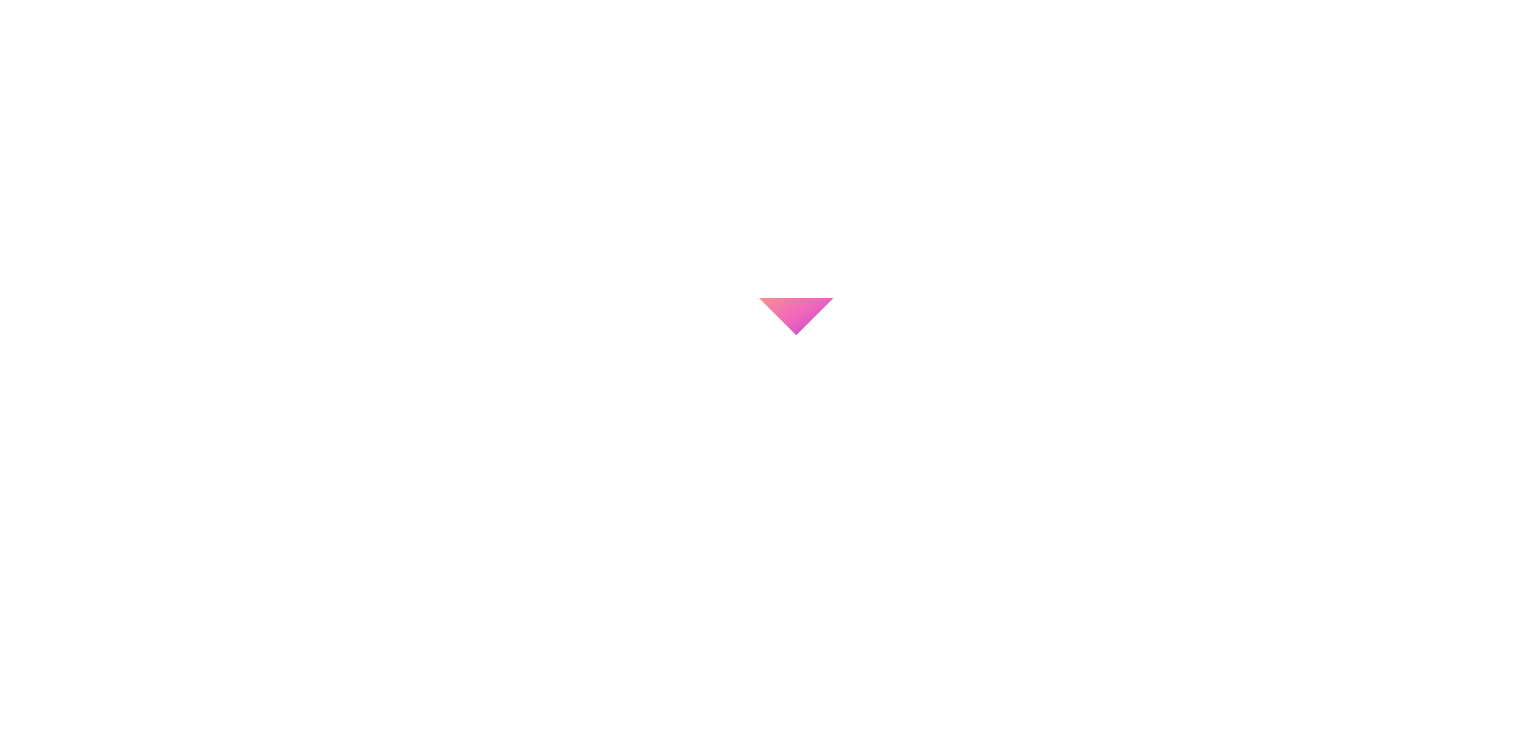 scroll, scrollTop: 0, scrollLeft: 0, axis: both 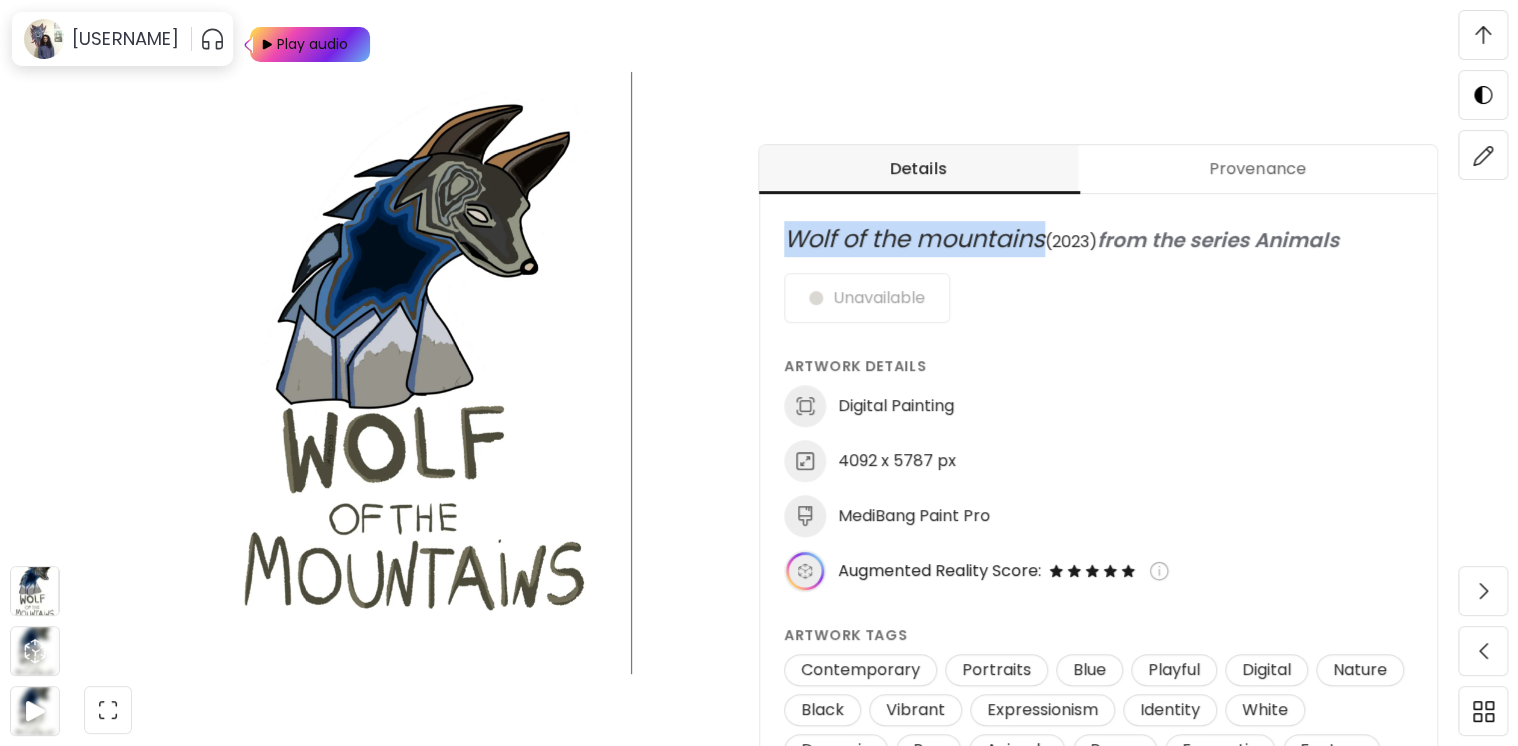 drag, startPoint x: 1052, startPoint y: 244, endPoint x: 786, endPoint y: 246, distance: 266.0075 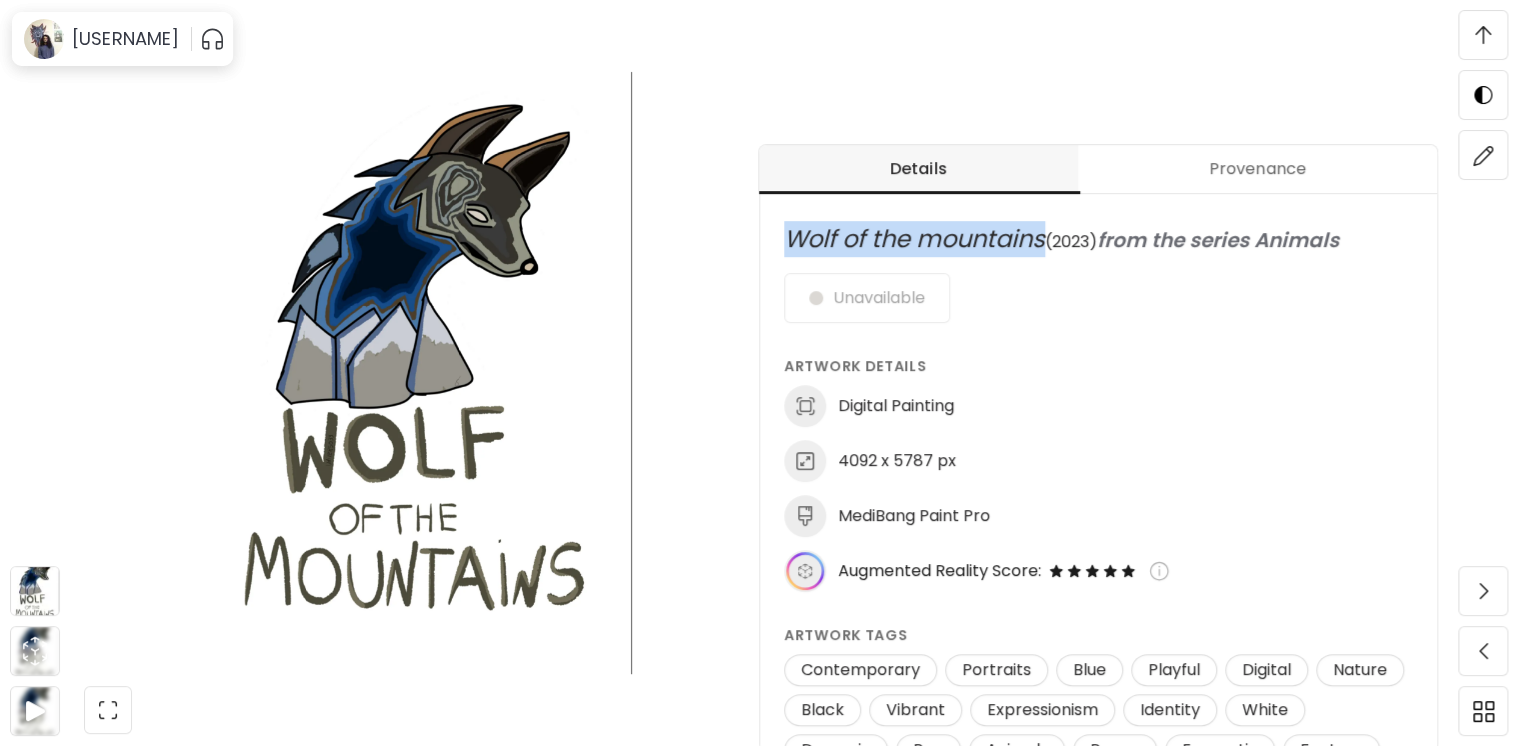 copy on "Wolf of the mountains" 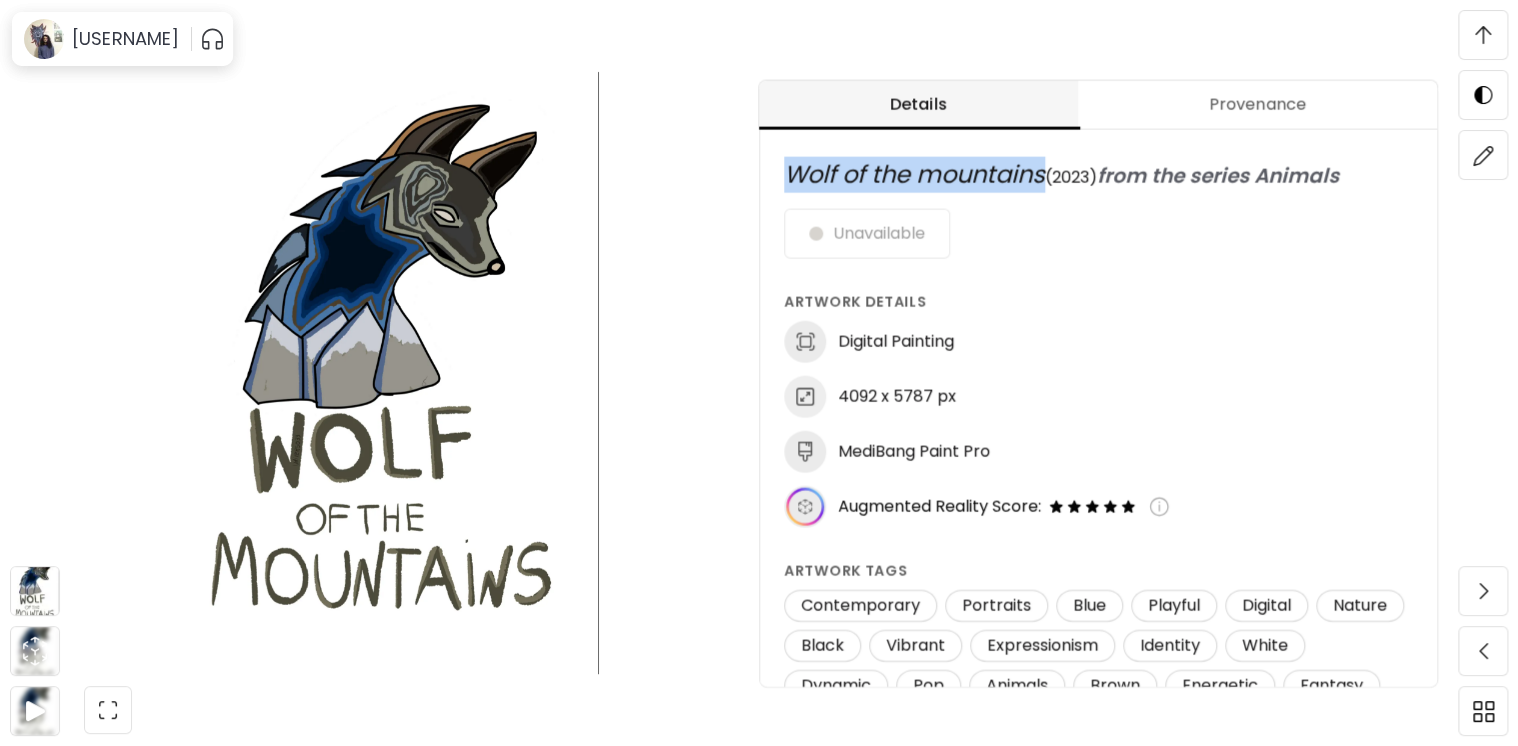 scroll, scrollTop: 1272, scrollLeft: 0, axis: vertical 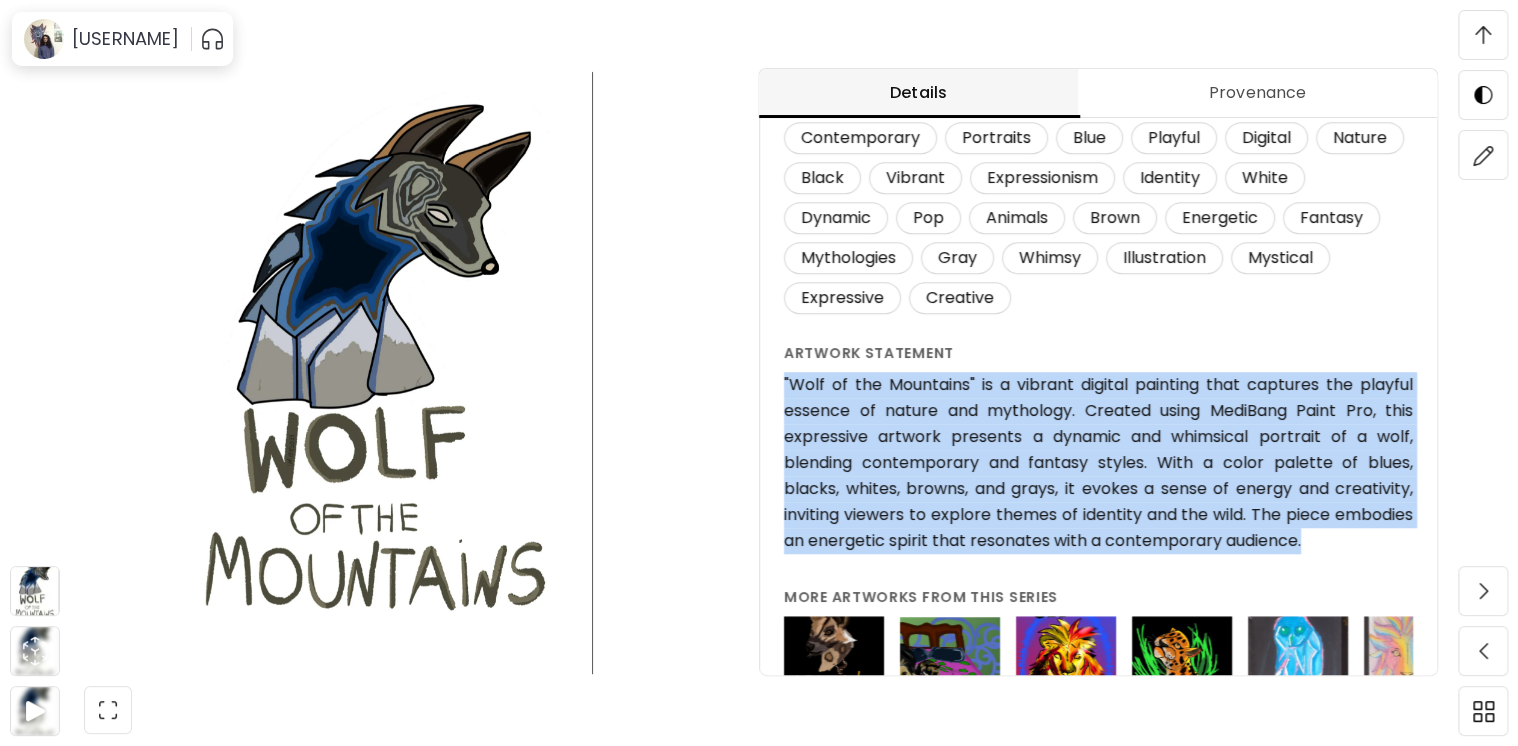 drag, startPoint x: 1349, startPoint y: 538, endPoint x: 787, endPoint y: 385, distance: 582.4543 